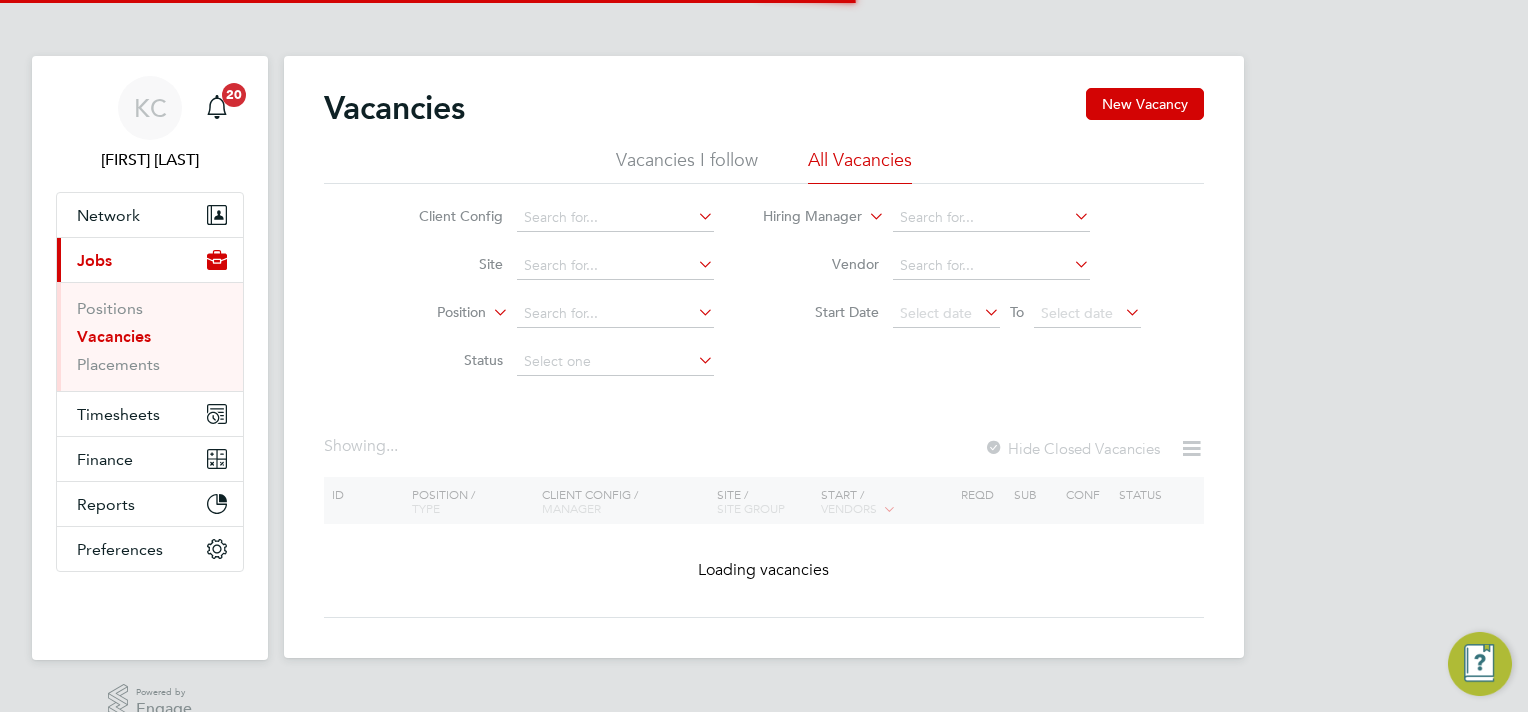 scroll, scrollTop: 0, scrollLeft: 0, axis: both 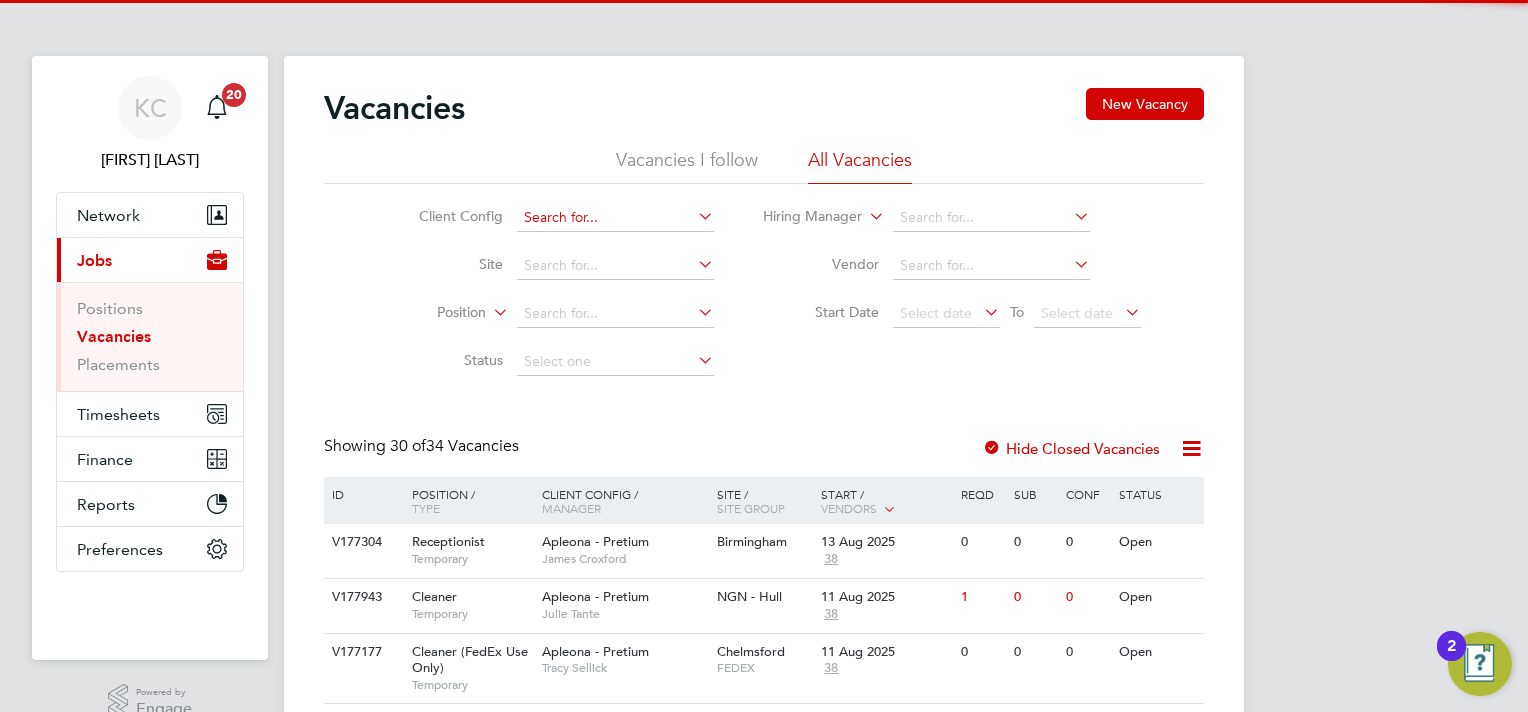 click 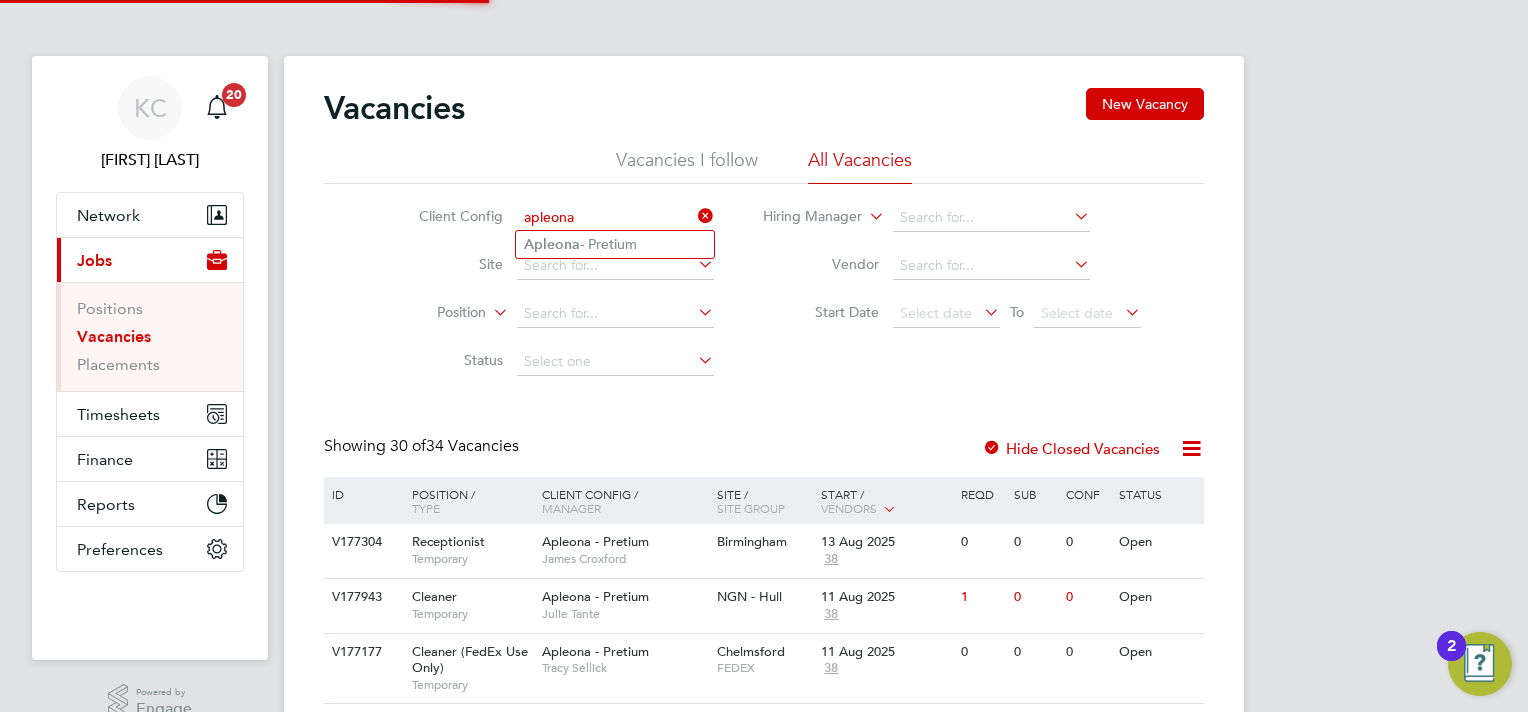 type on "Apleona - Pretium" 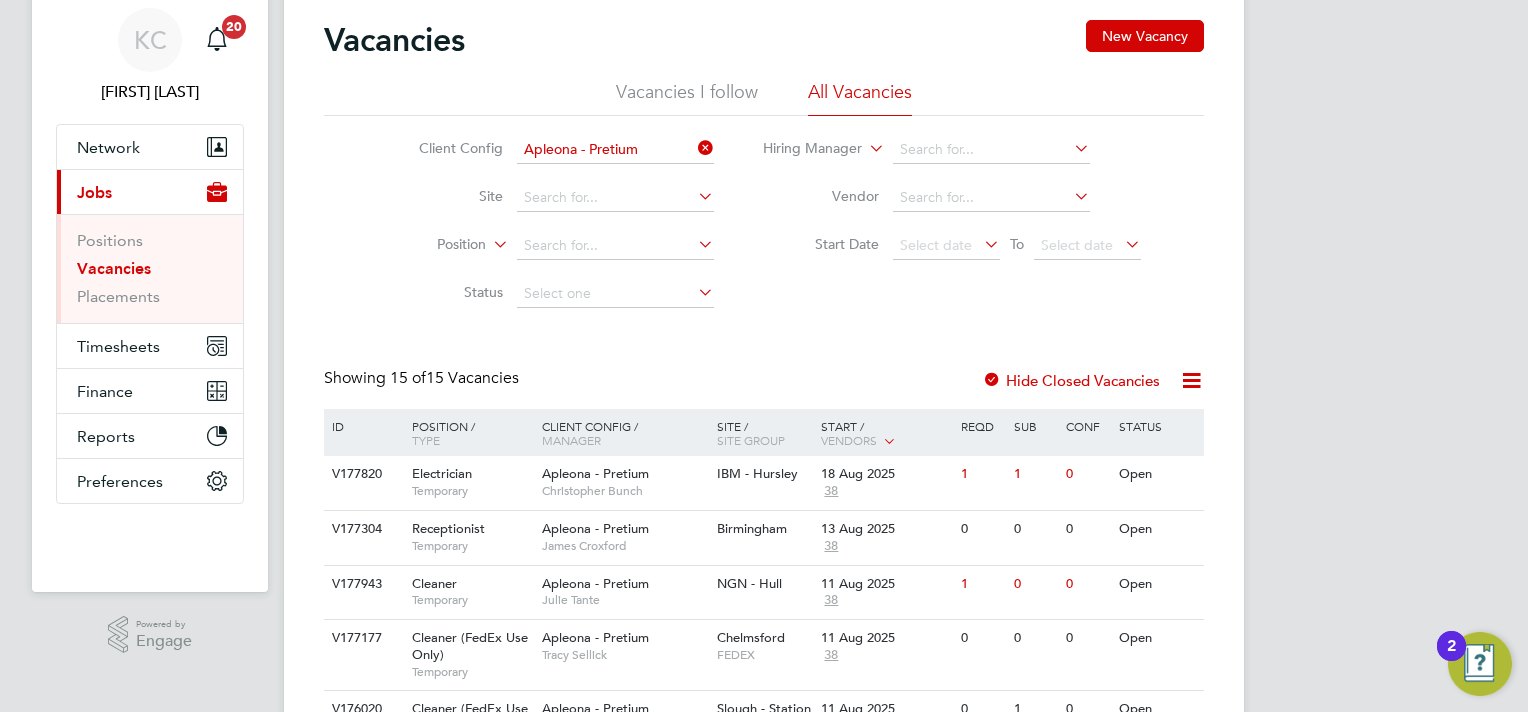 scroll, scrollTop: 100, scrollLeft: 0, axis: vertical 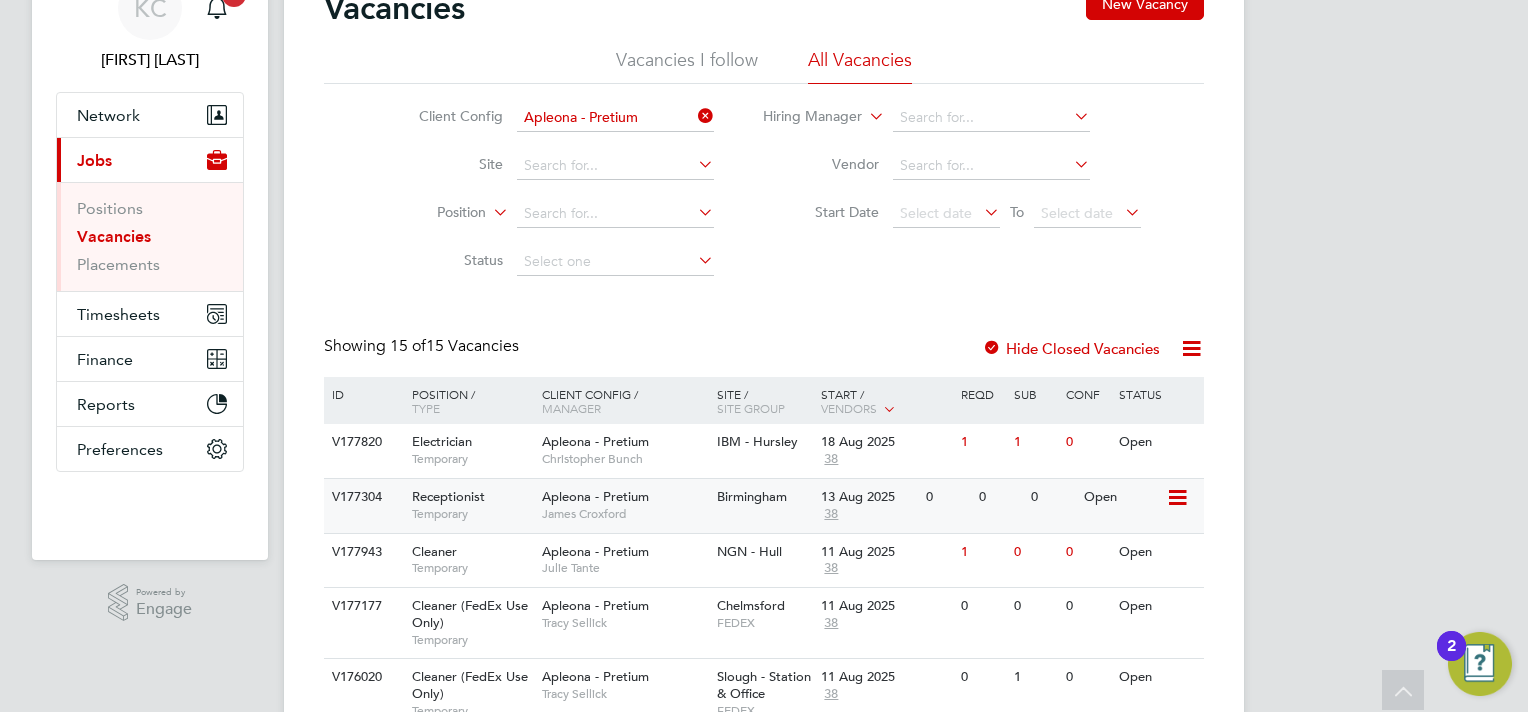 click on "38" 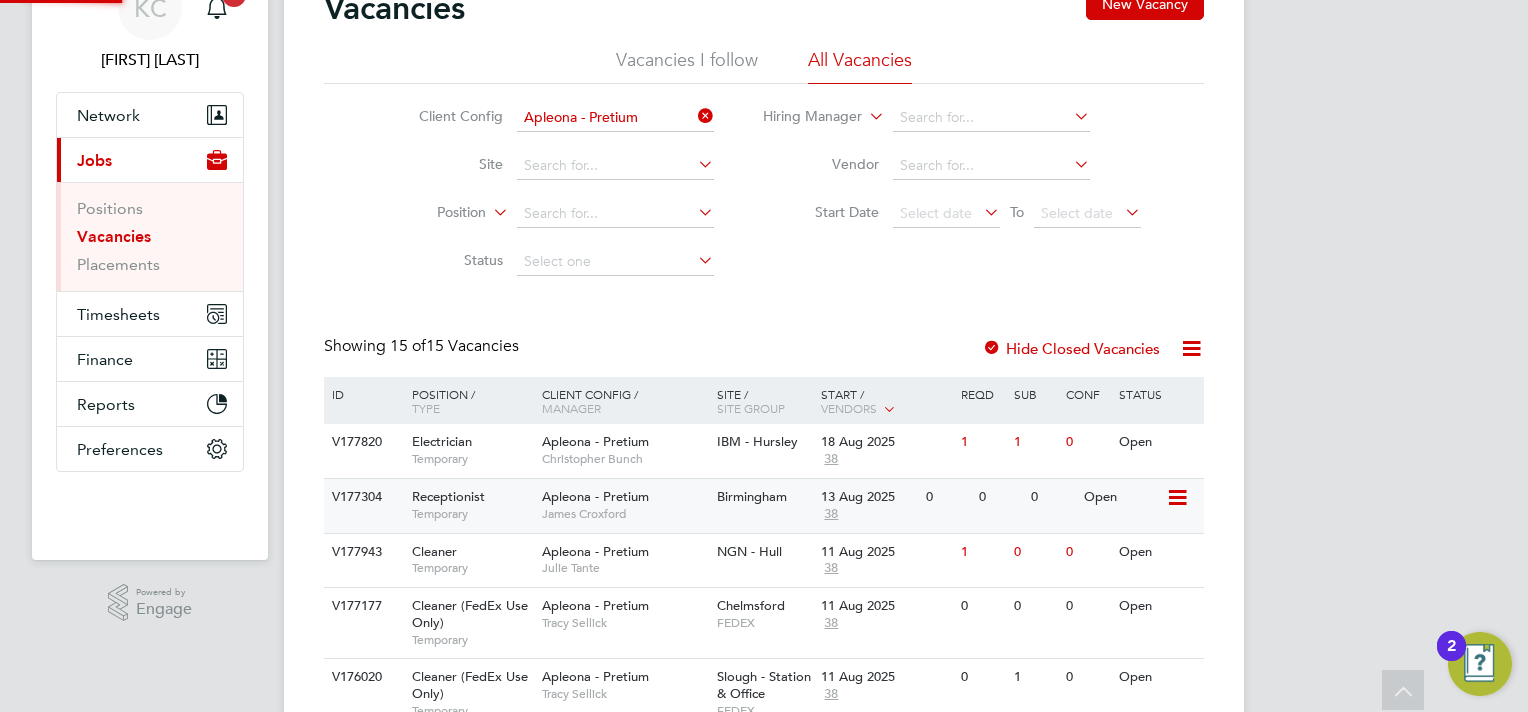 scroll, scrollTop: 11, scrollLeft: 11, axis: both 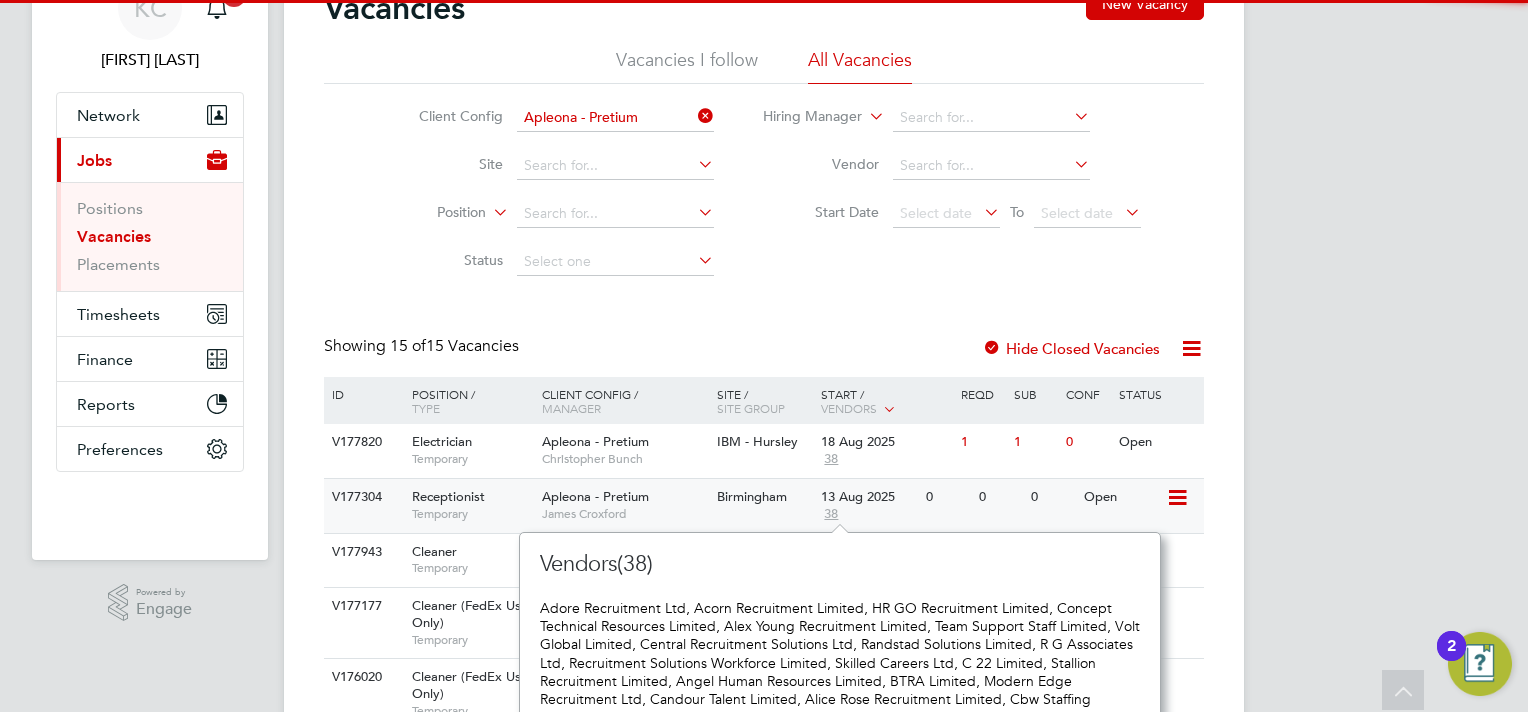 click on "13 Aug 2025" 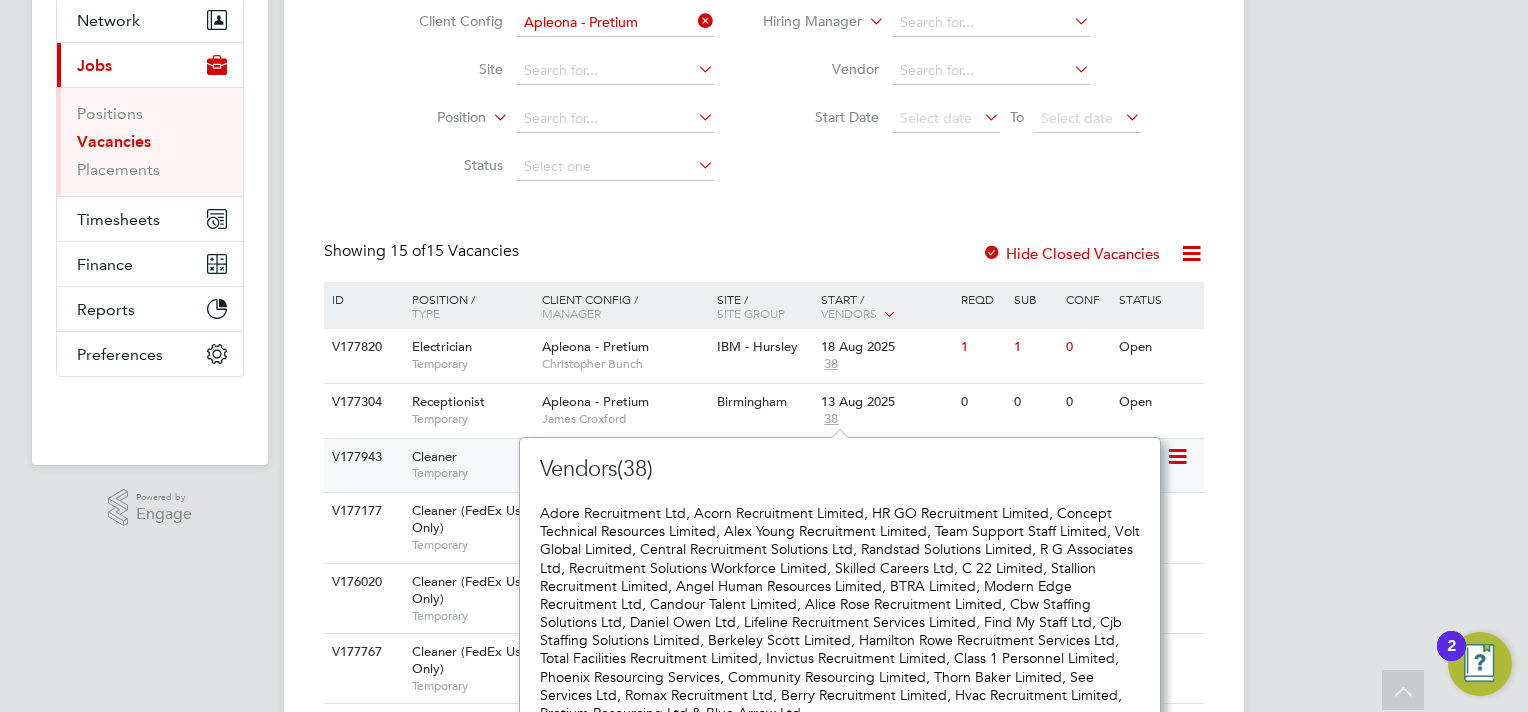 scroll, scrollTop: 300, scrollLeft: 0, axis: vertical 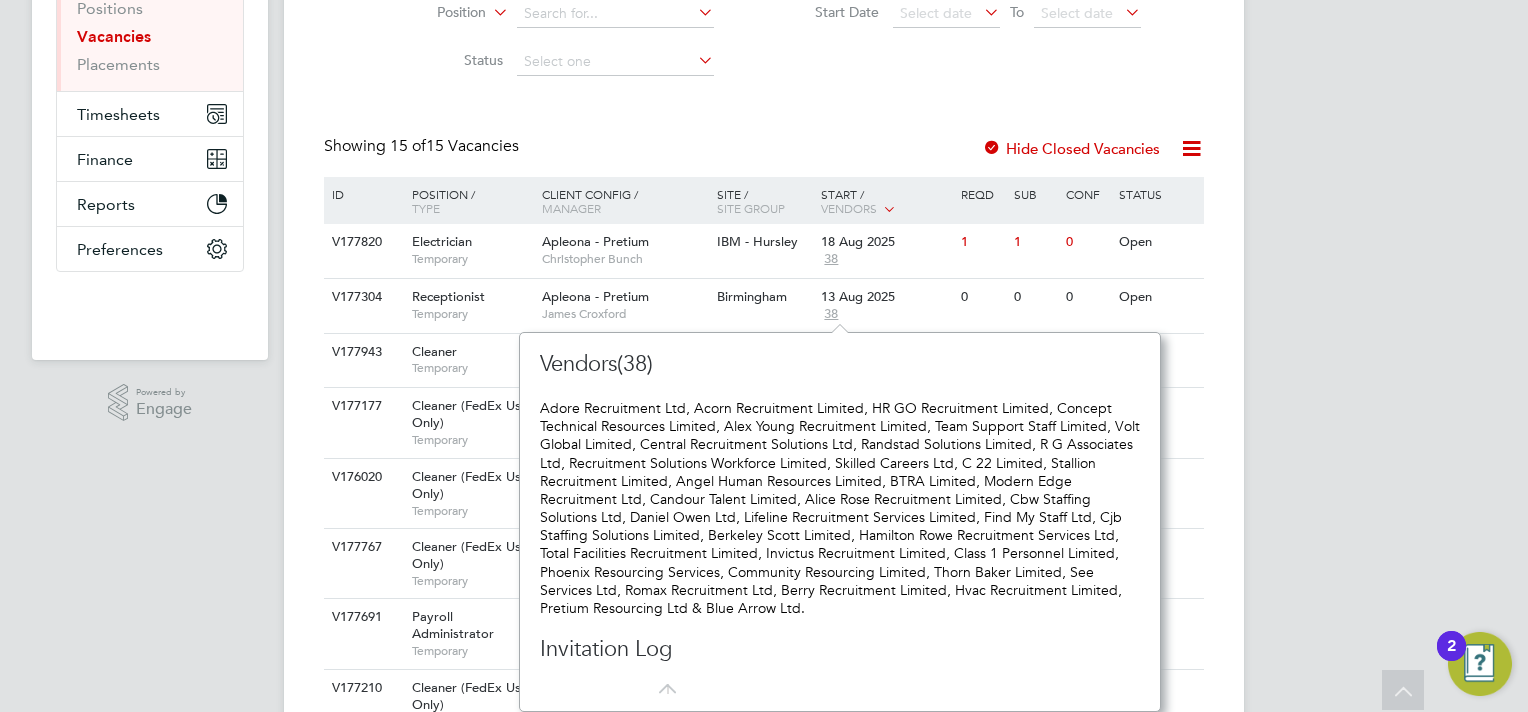 click on "KC   Karen Chatfield   Notifications
20   Applications:   Network
Businesses   Sites   Workers   Contacts   Current page:   Jobs
Positions   Vacancies   Placements   Timesheets
Timesheets   Expenses   Finance
Invoices & Credit Notes   Statements   Payments   Reports
Margin Report   Report Downloads   Preferences
My Business   Doc. Requirements   VMS Configurations   Notifications   Activity Logs
.st0{fill:#C0C1C2;}
Powered by Engage Vacancies New Vacancy Vacancies I follow All Vacancies Client Config   Apleona - Pretium   Site     Position     Status   Hiring Manager     Vendor   Start Date
Select date
To
Select date
Showing   15 of  15 Vacancies Hide Closed Vacancies ID  Position / Type   Client Config /" at bounding box center [764, 448] 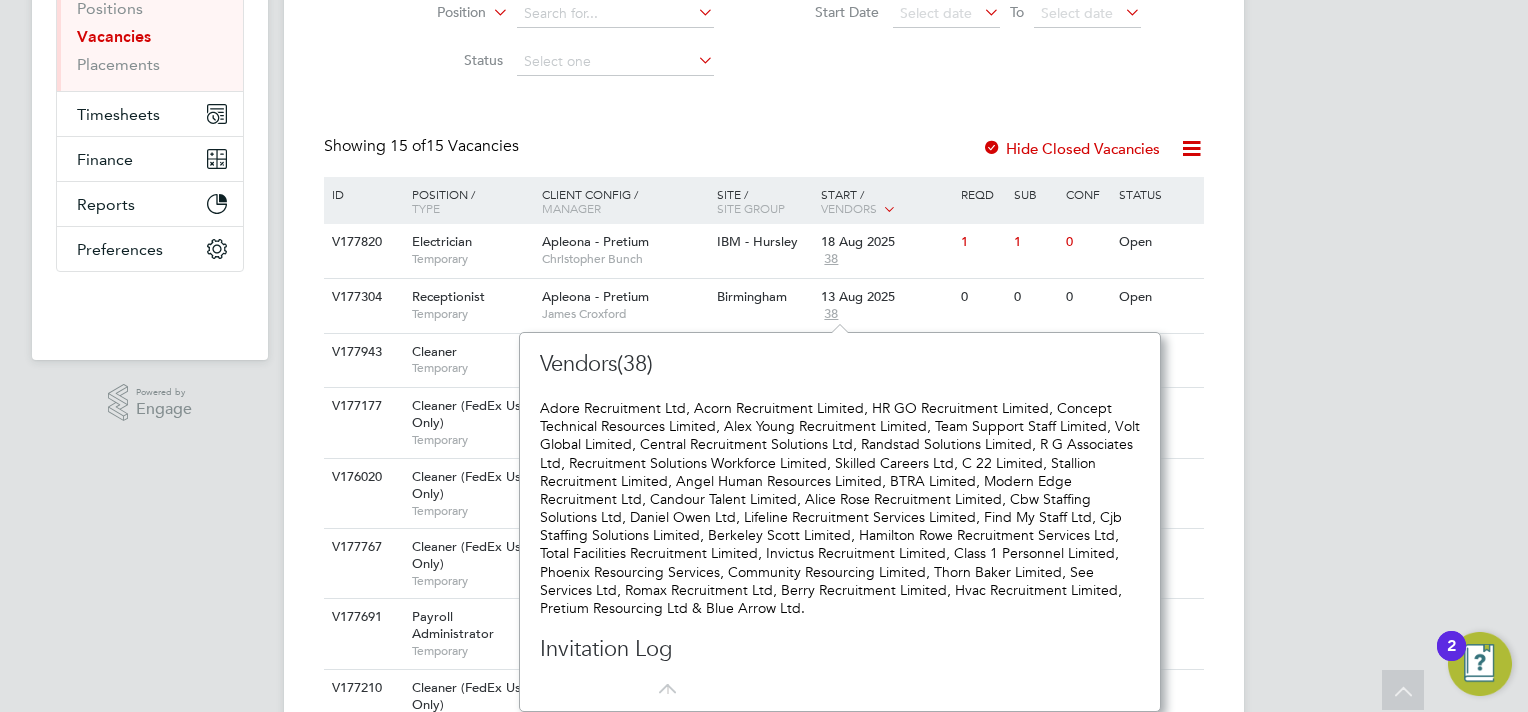 click on ".st0{fill:#C0C1C2;}
Powered by Engage" at bounding box center (150, 403) 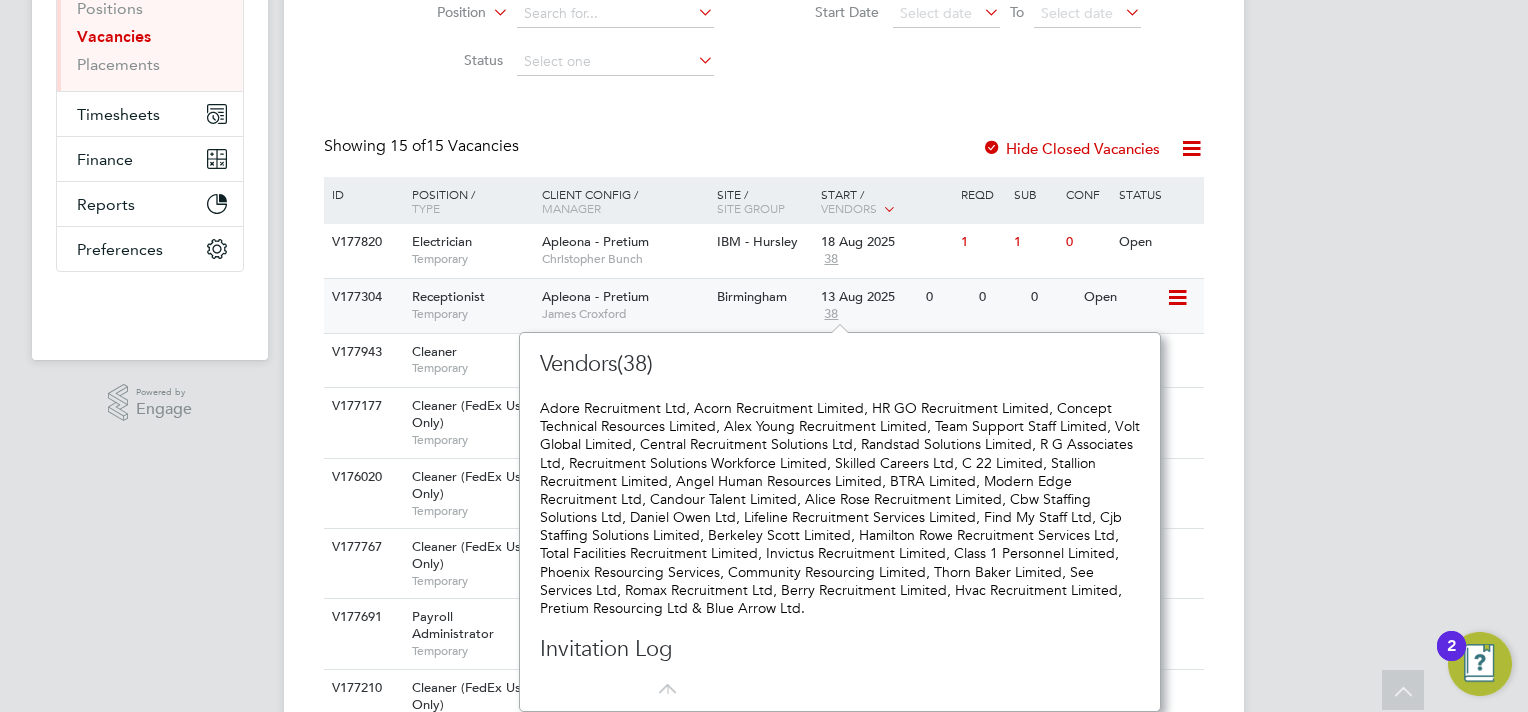 click on "13 Aug 2025" 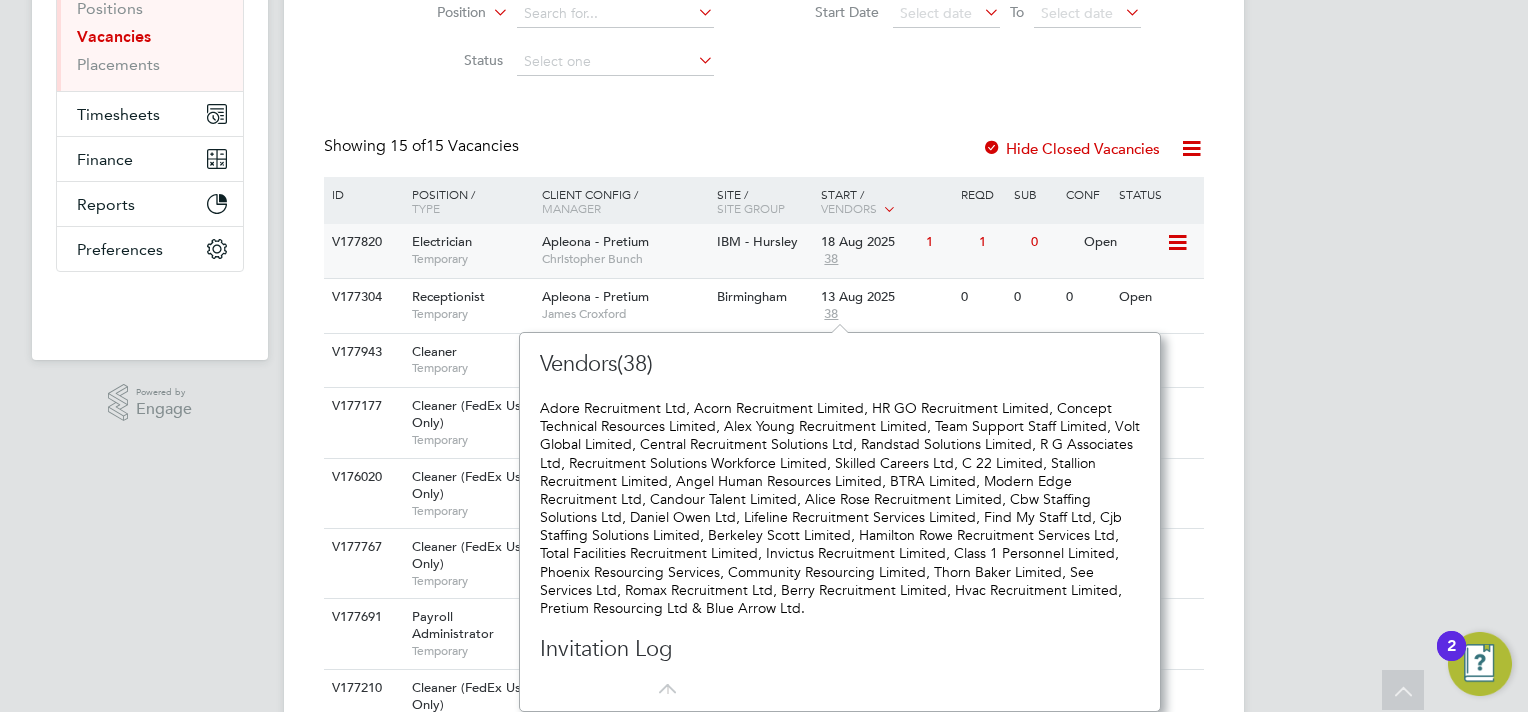click on "18 Aug 2025" 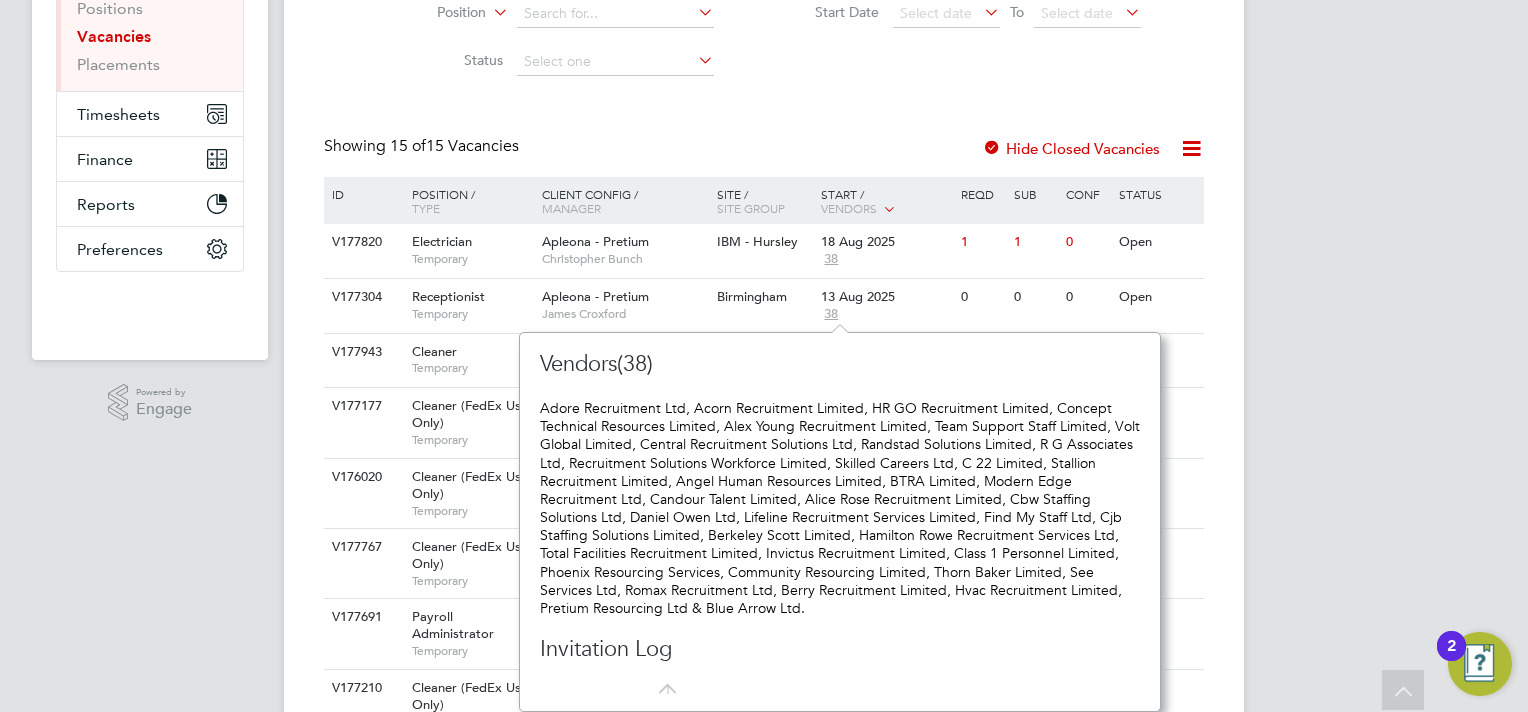 click on "Vendors(38) Invitation Log" 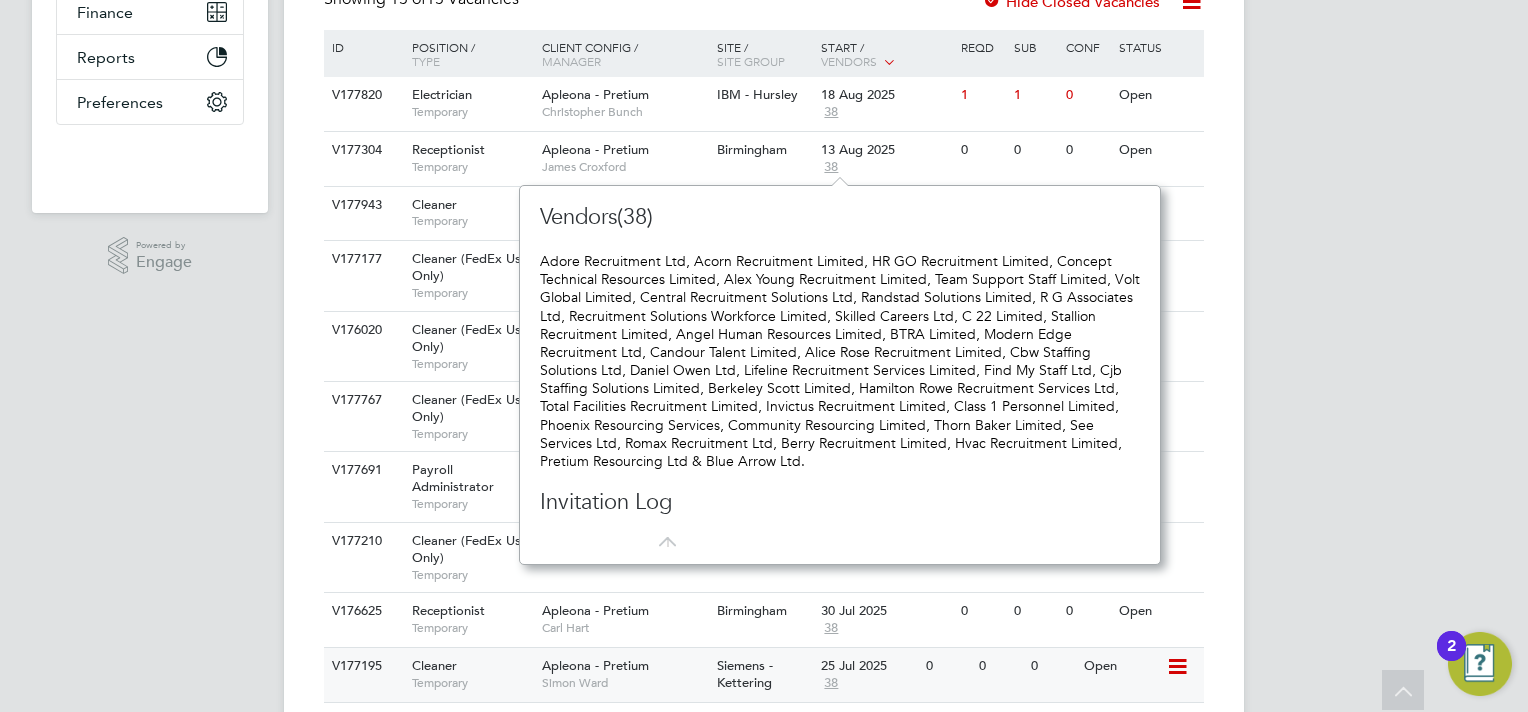 scroll, scrollTop: 600, scrollLeft: 0, axis: vertical 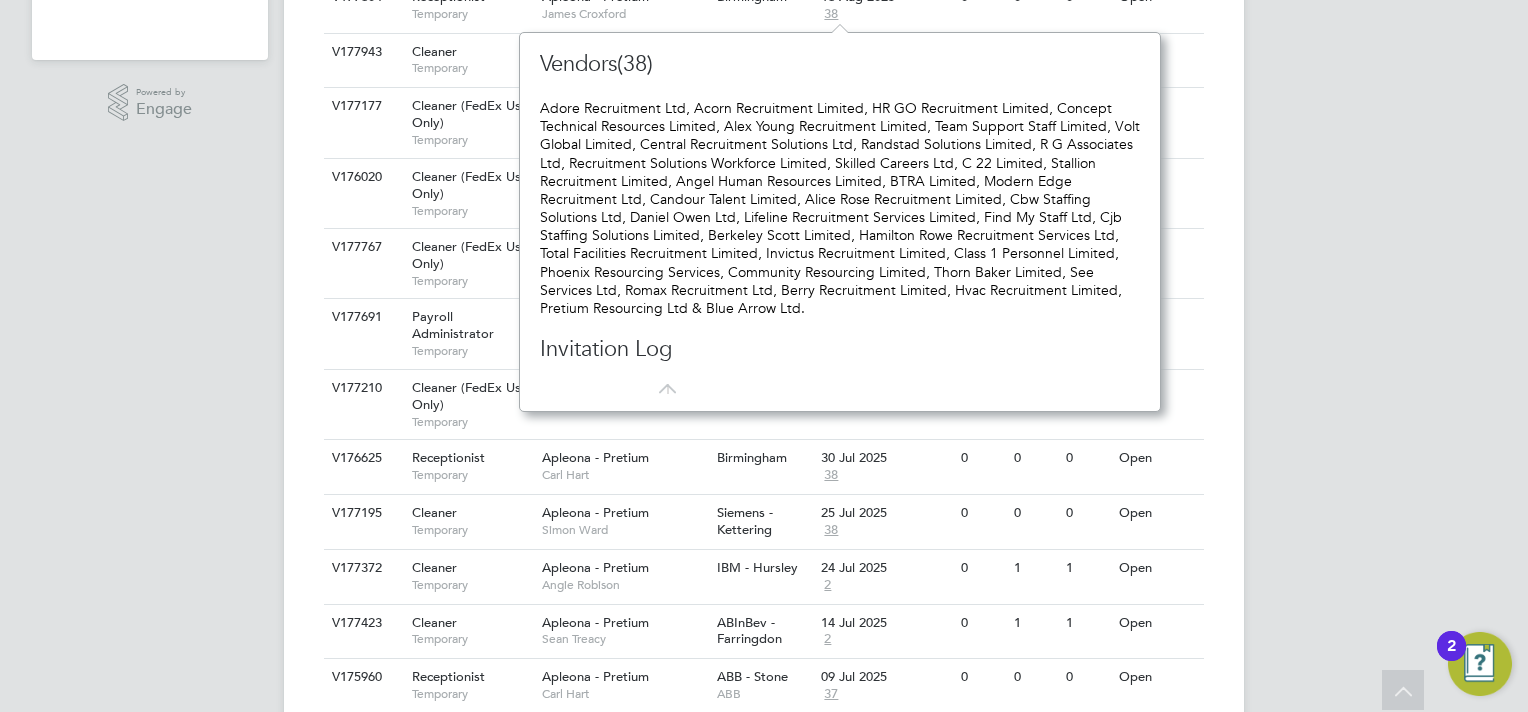 click 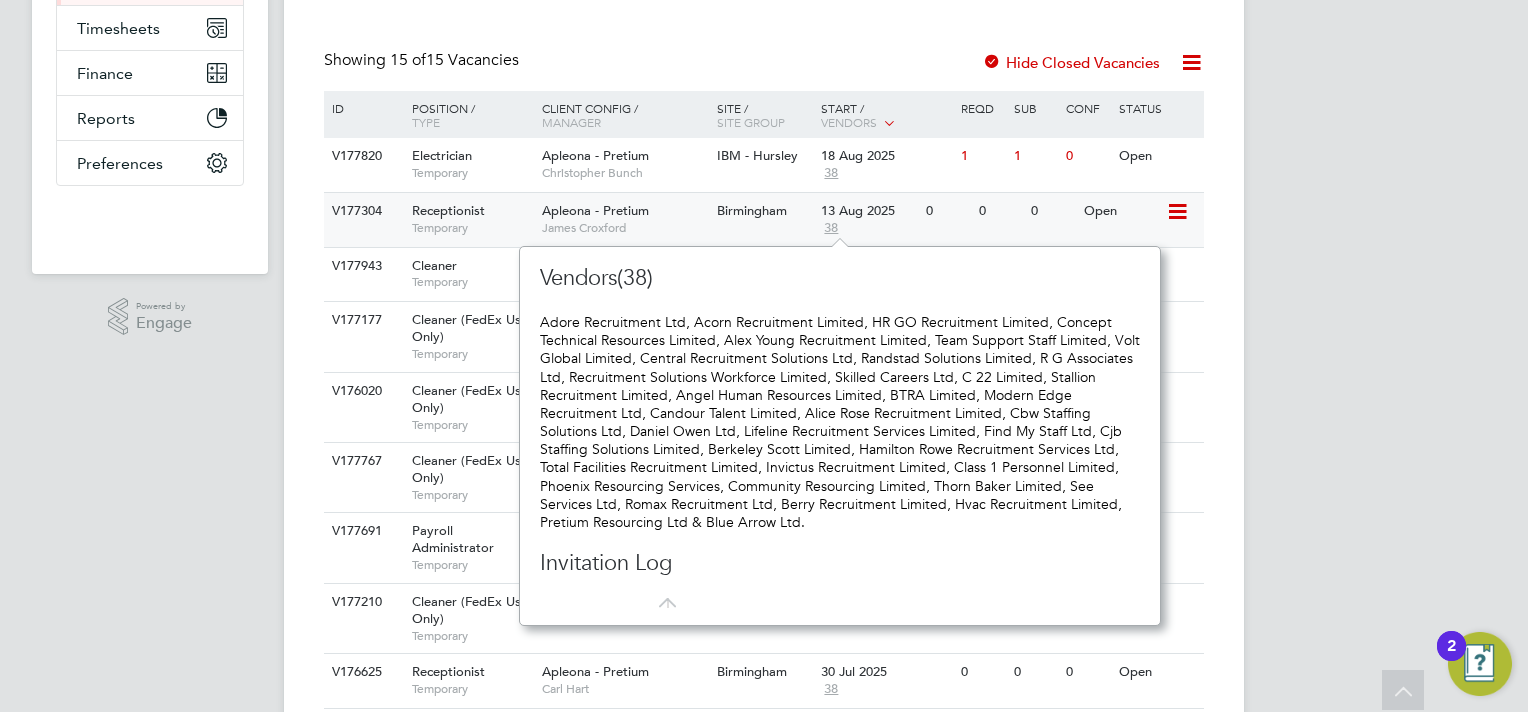 scroll, scrollTop: 300, scrollLeft: 0, axis: vertical 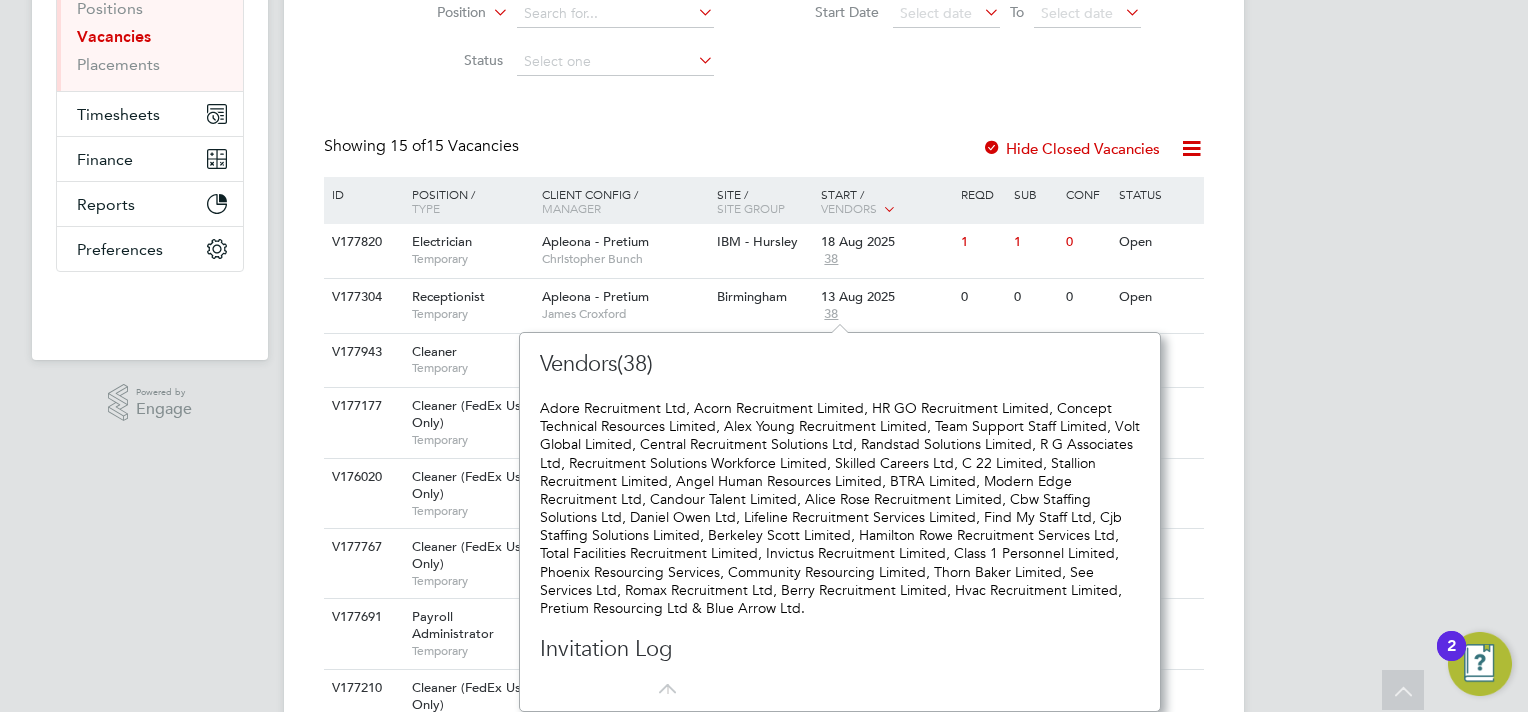 drag, startPoint x: 1379, startPoint y: 308, endPoint x: 1358, endPoint y: 307, distance: 21.023796 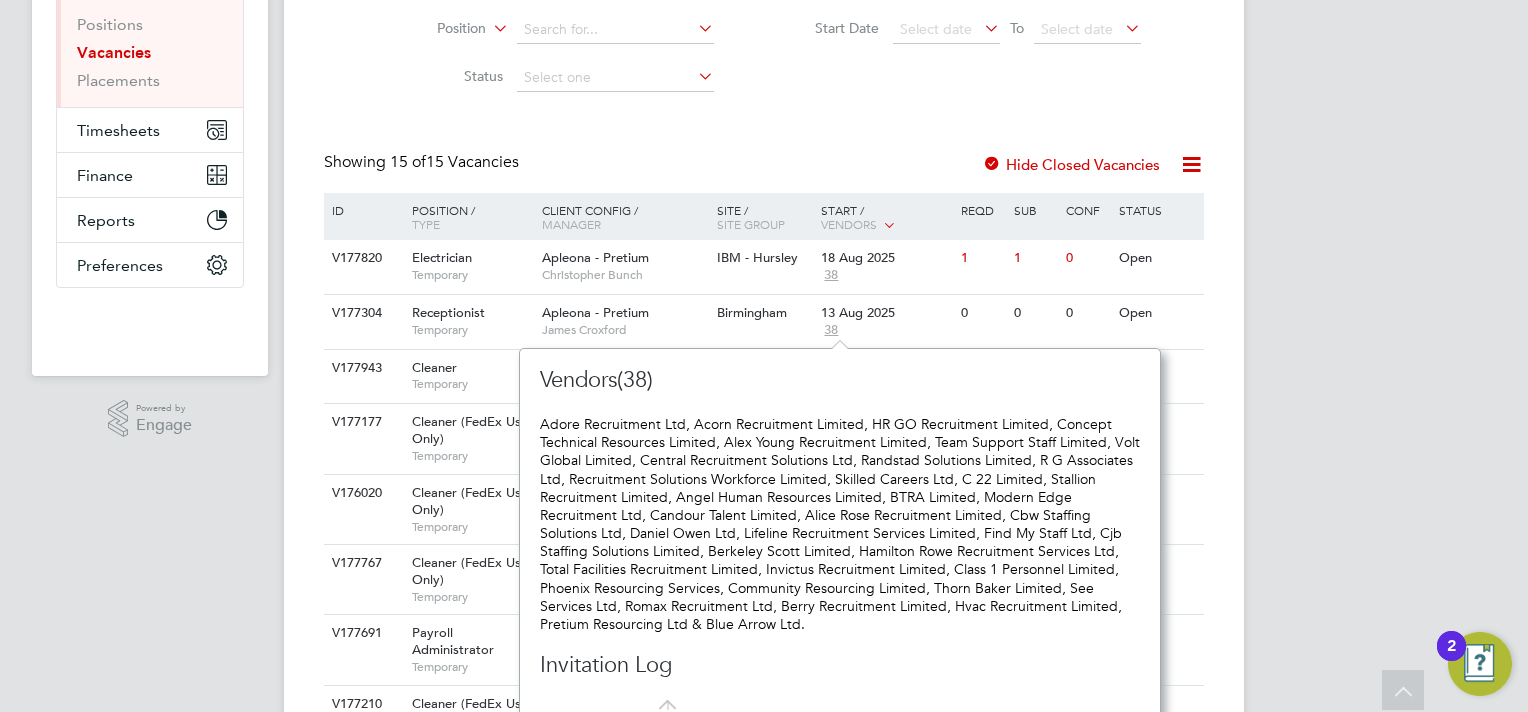 scroll, scrollTop: 0, scrollLeft: 0, axis: both 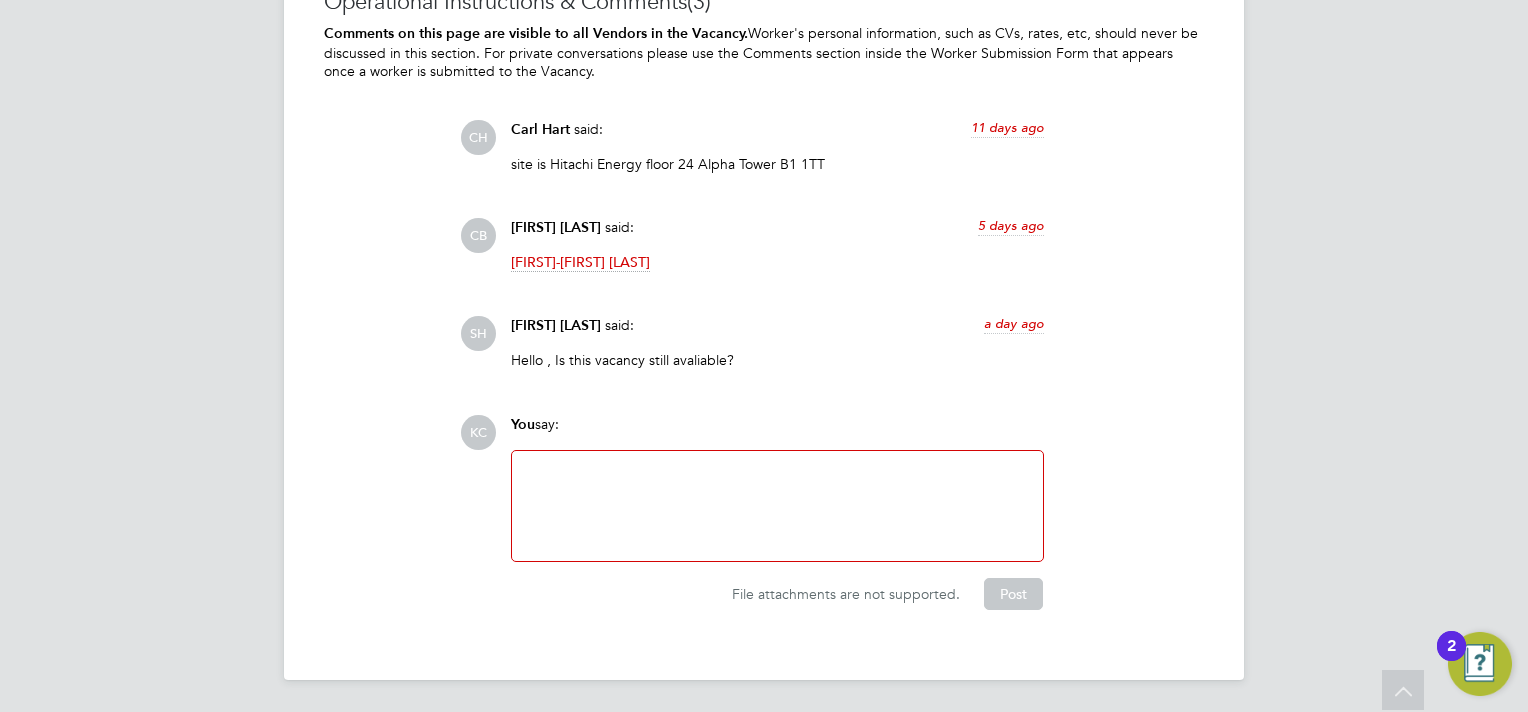 click on "Kiarna-Jade Palmer" 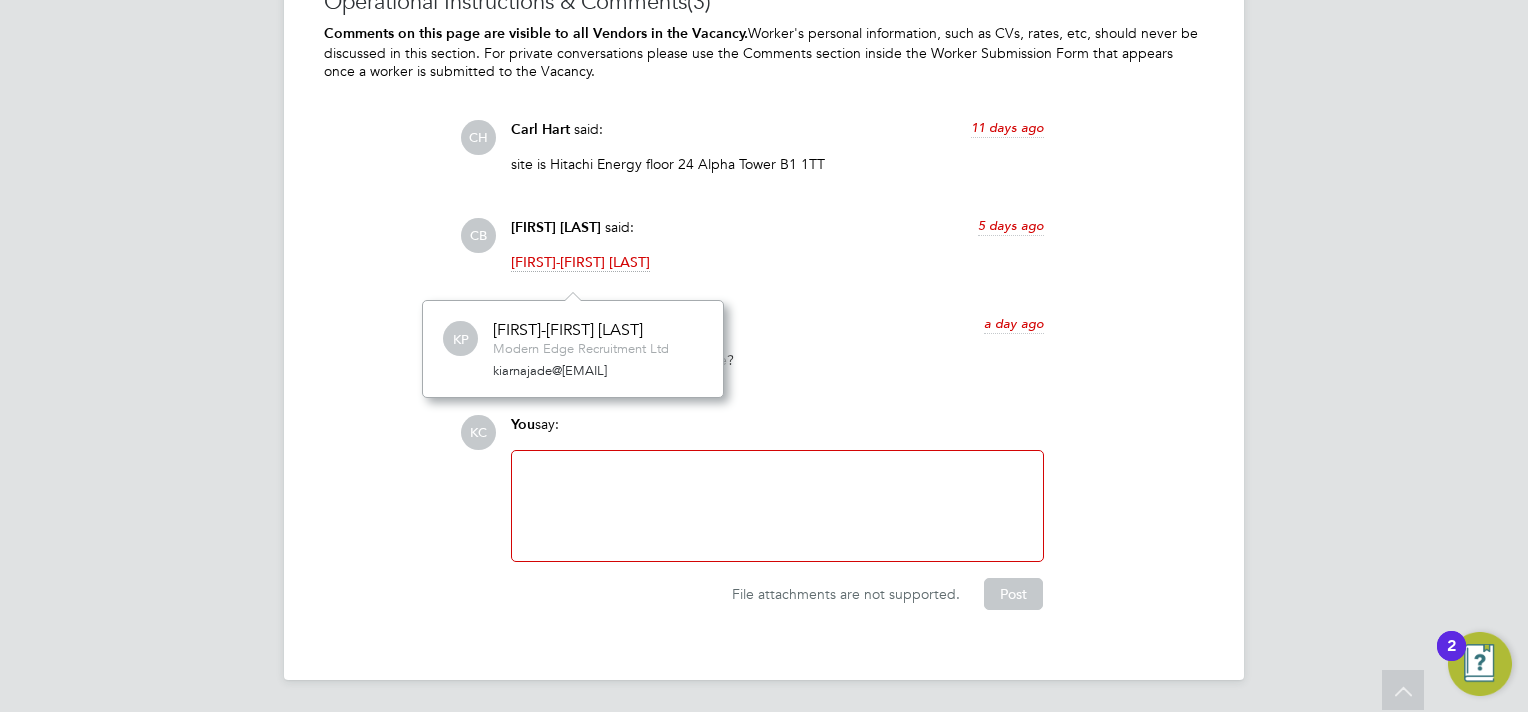 scroll, scrollTop: 11, scrollLeft: 9, axis: both 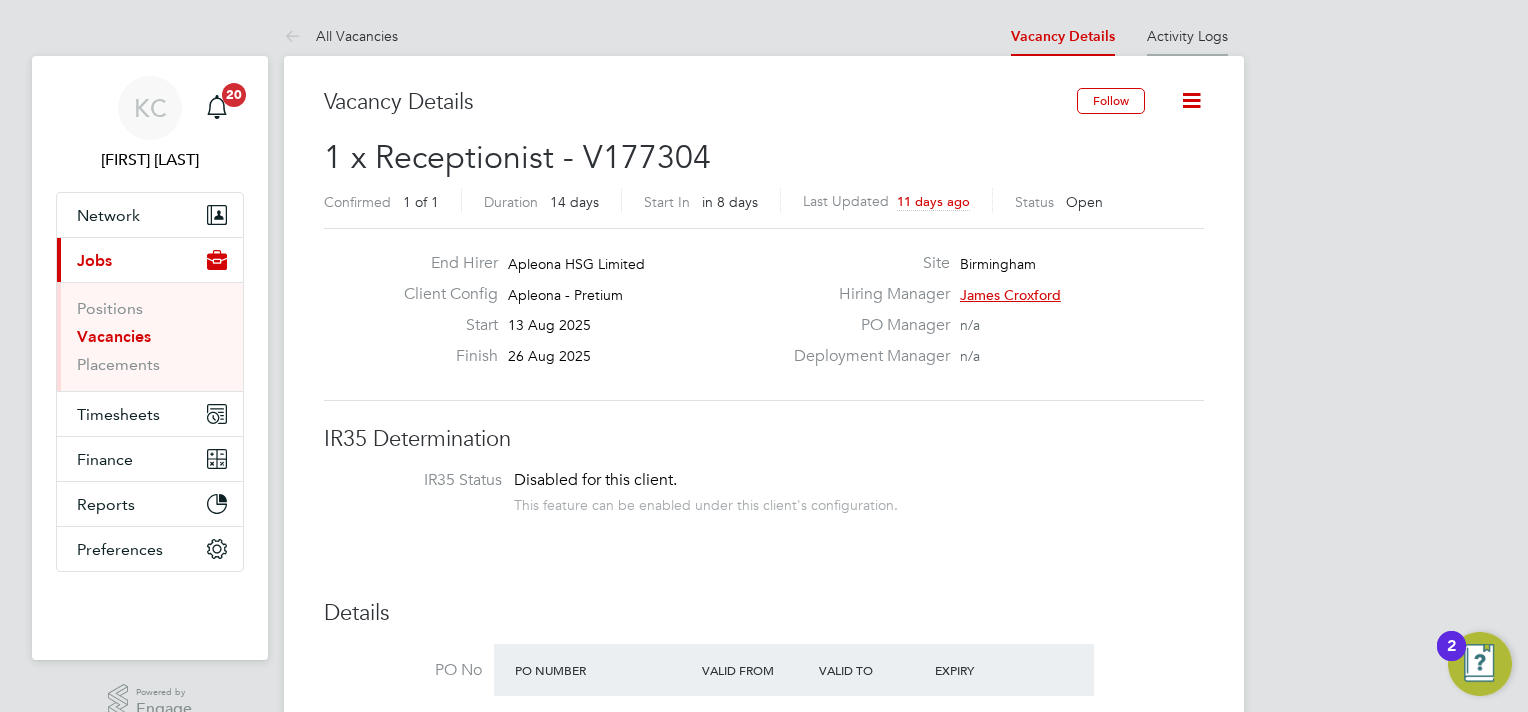 click on "Activity Logs" at bounding box center [1187, 36] 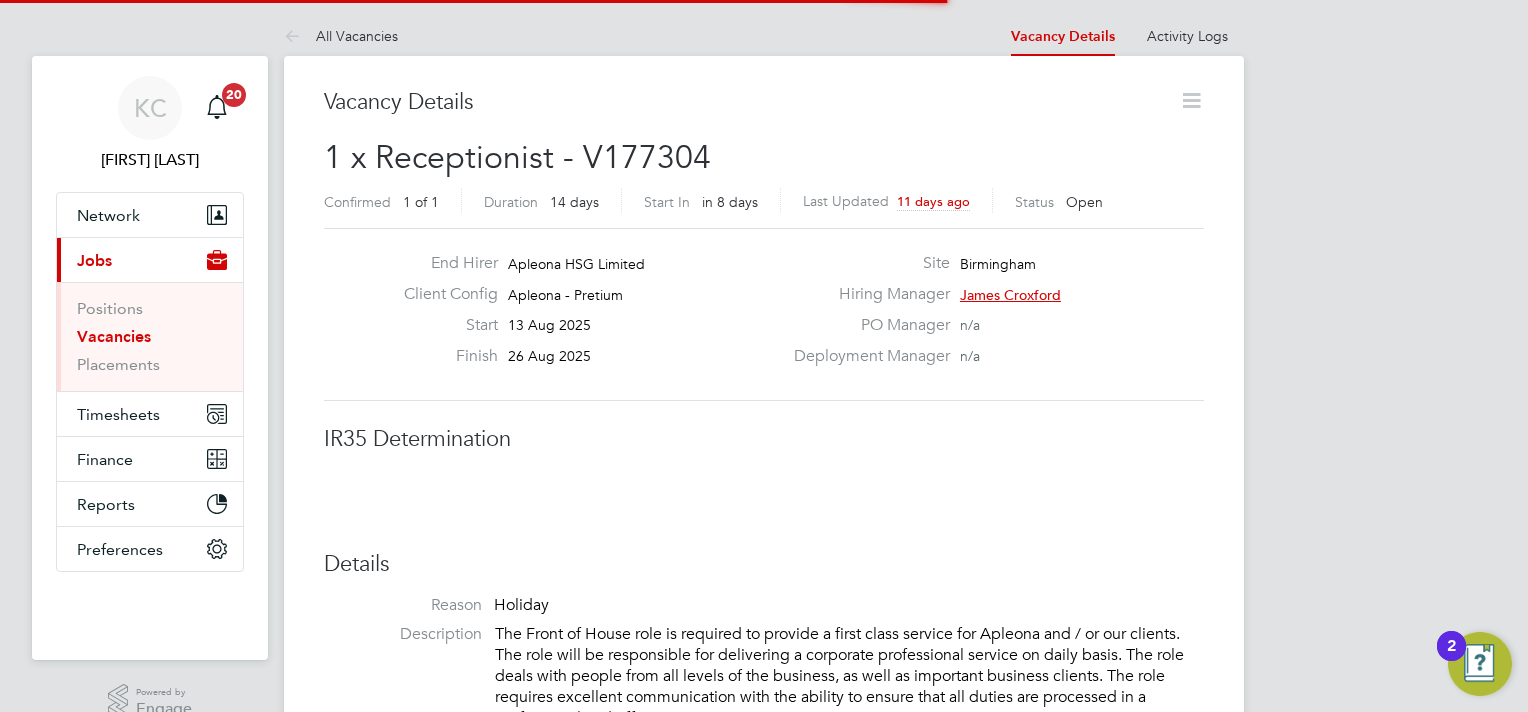 scroll, scrollTop: 10, scrollLeft: 9, axis: both 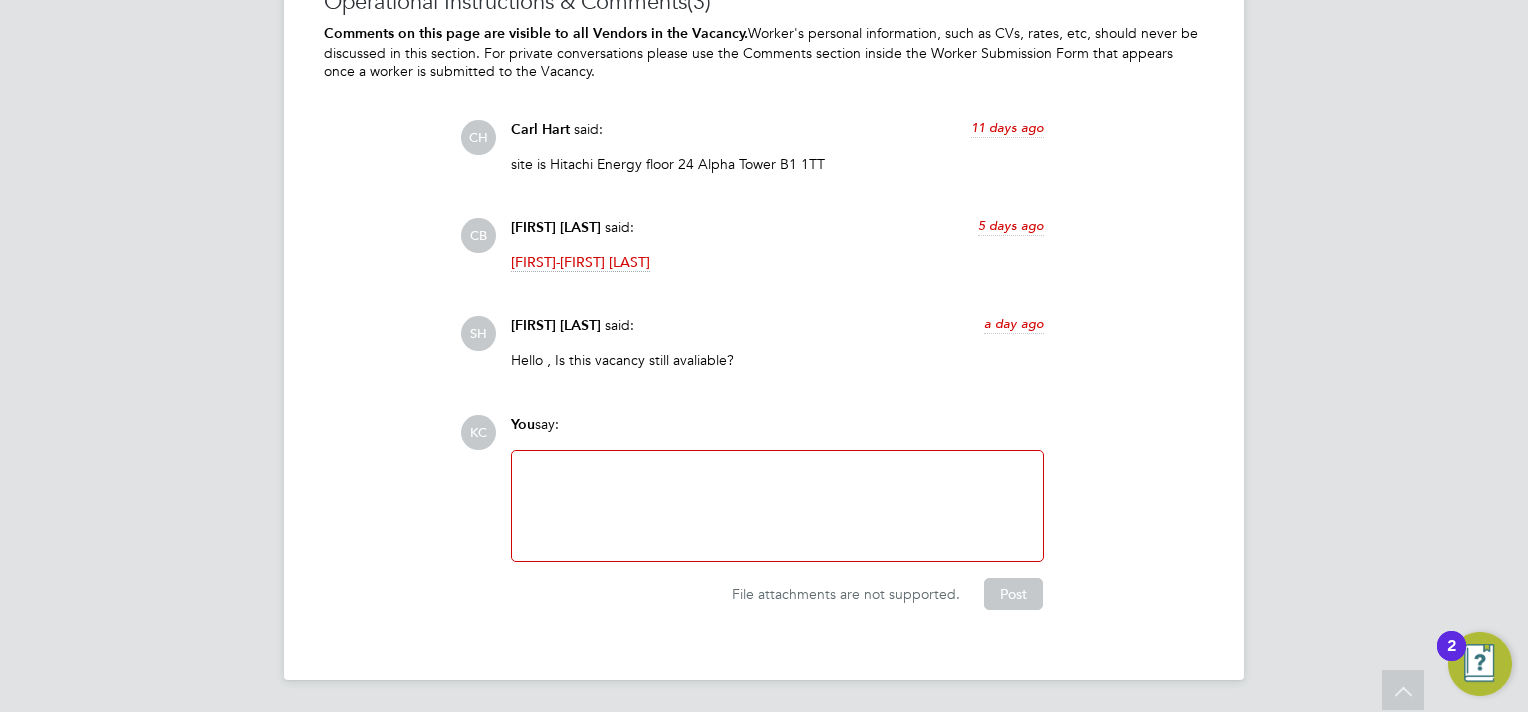 click 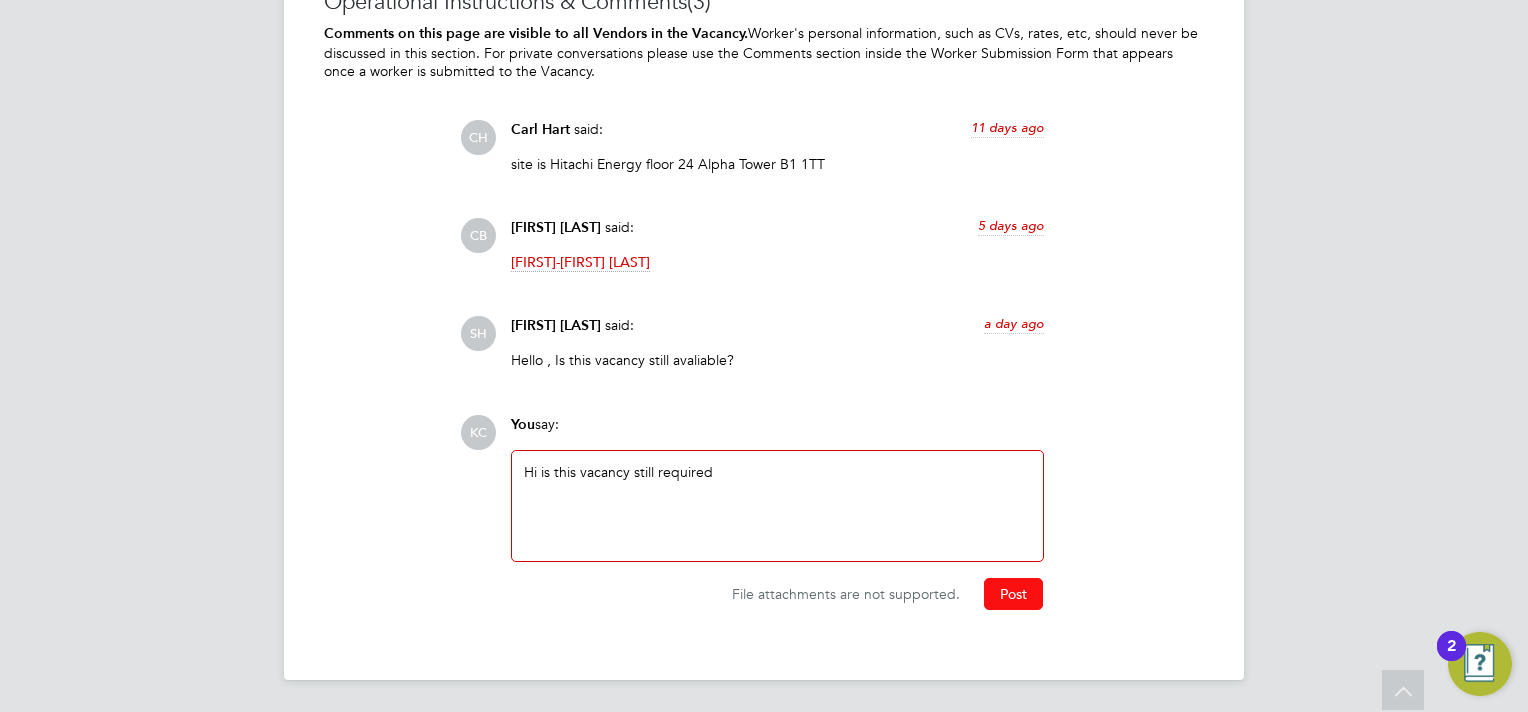 click on "Post" 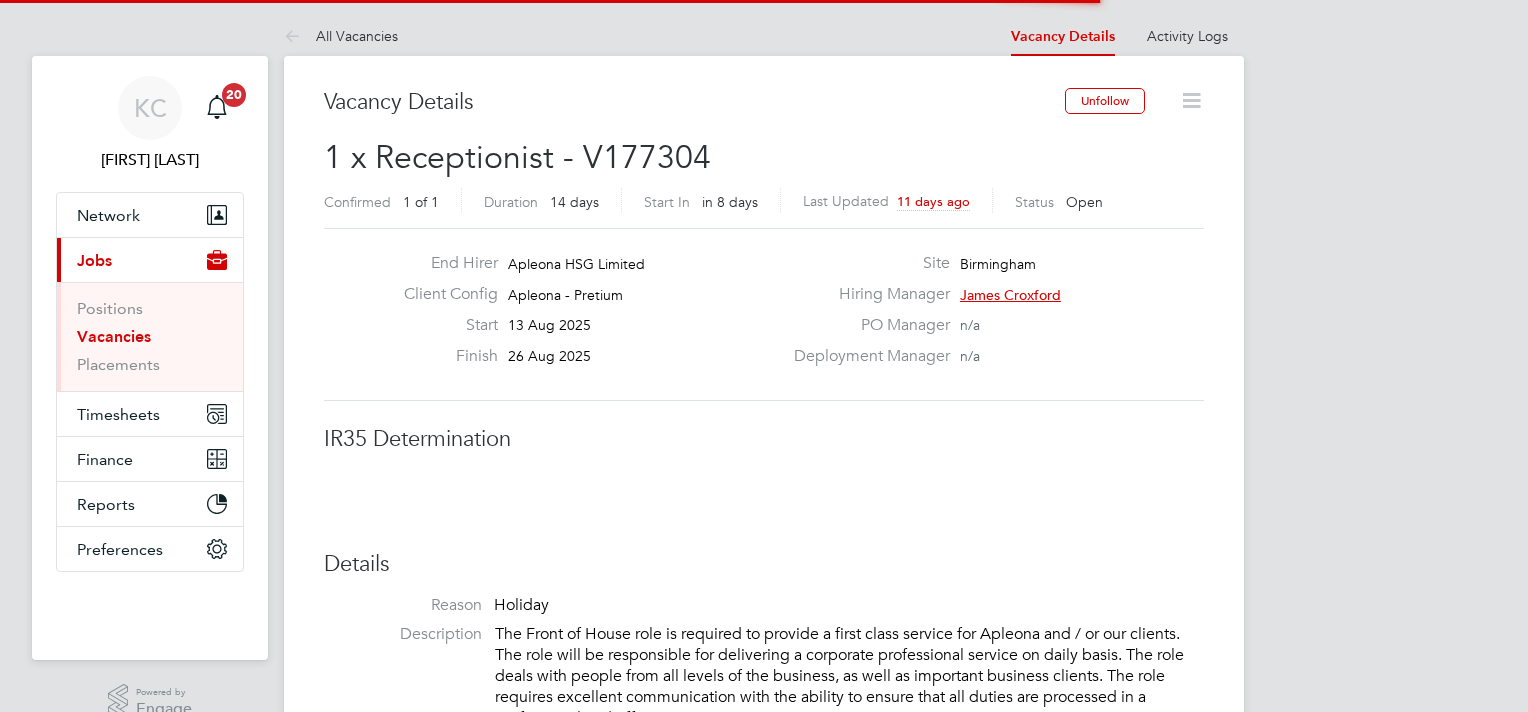 scroll, scrollTop: 0, scrollLeft: 0, axis: both 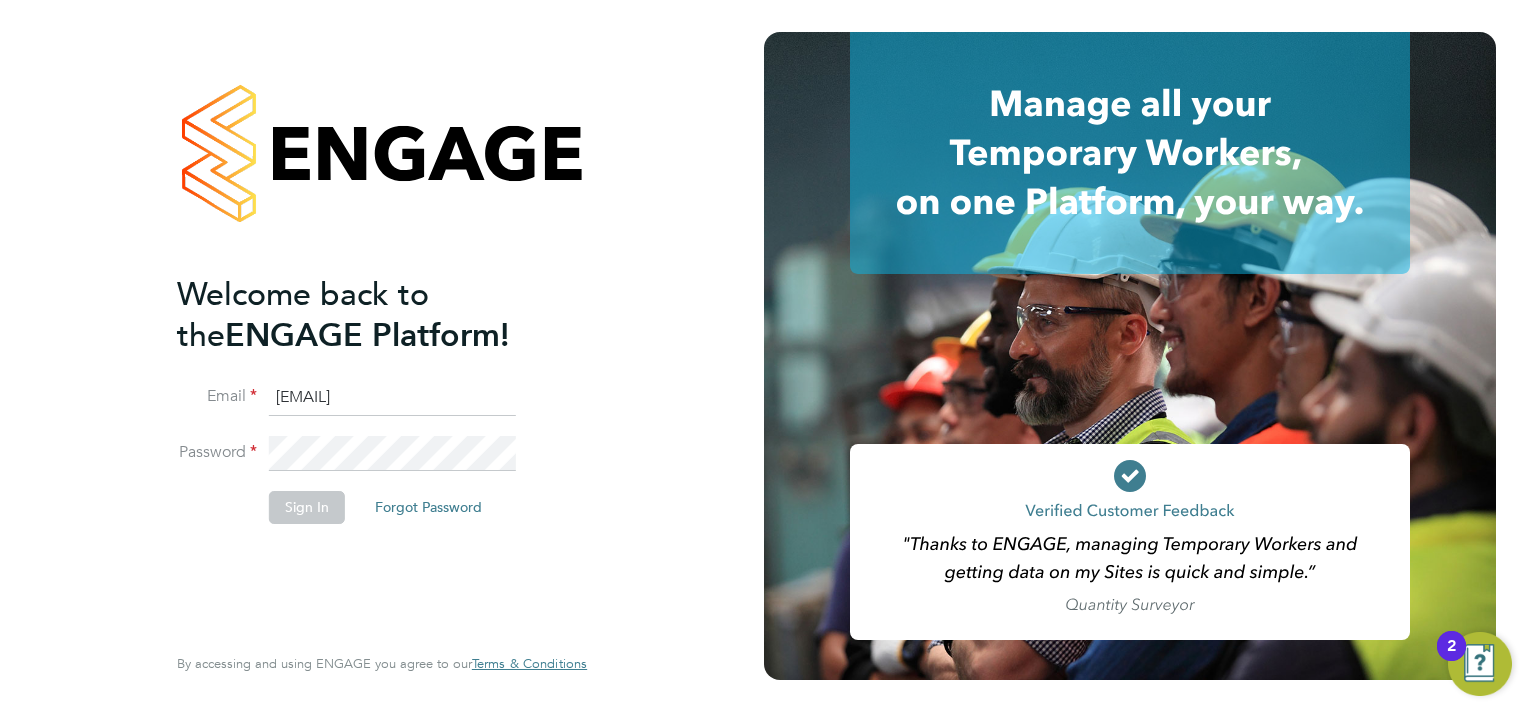 click on "[EMAIL]" 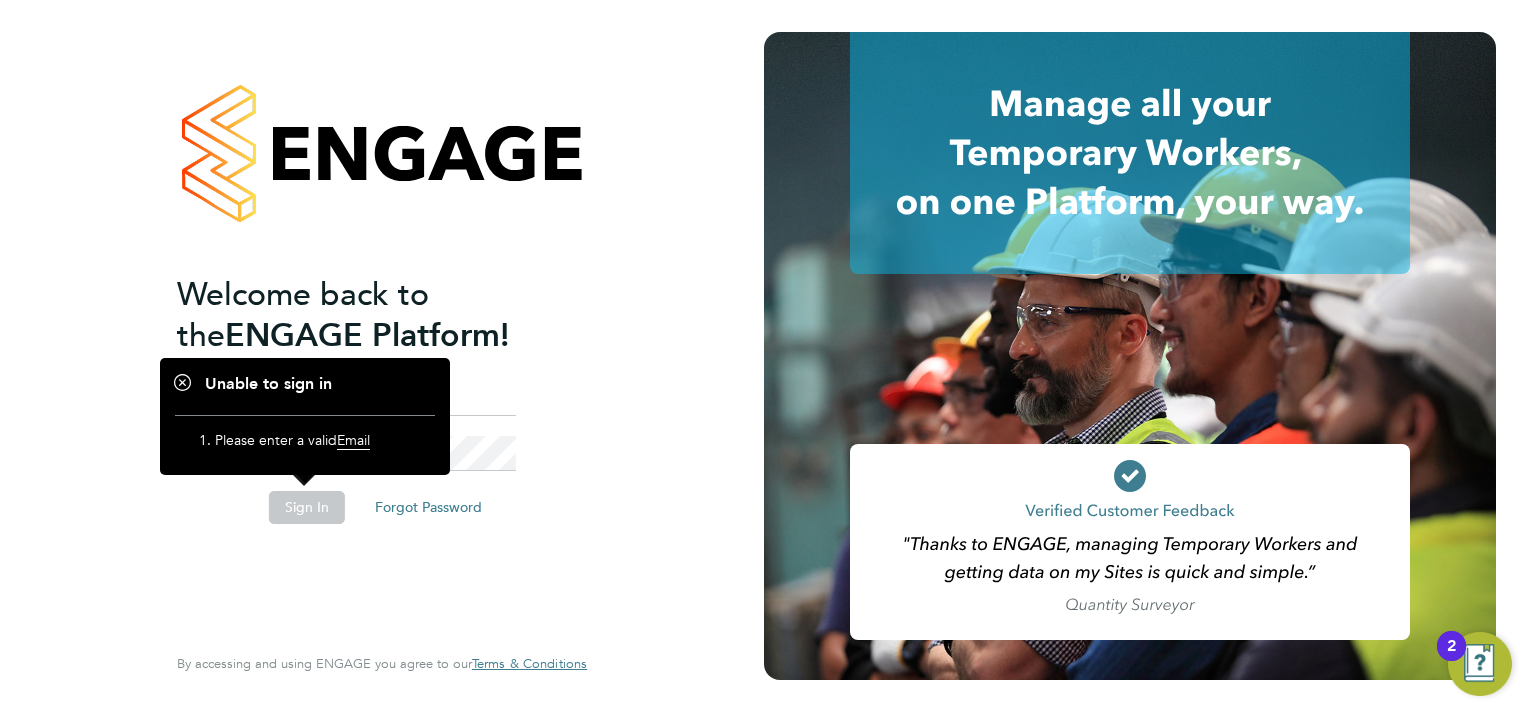 click on "Sign In" 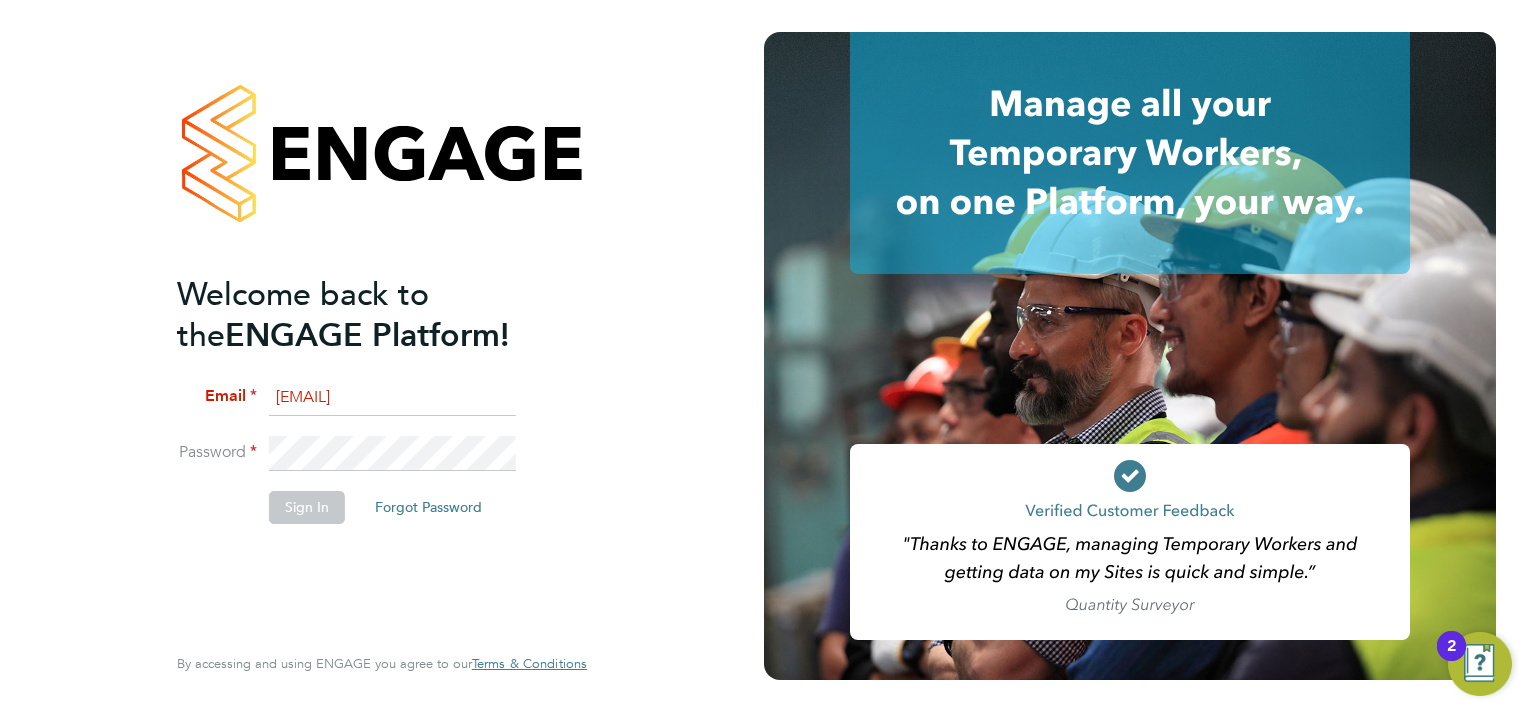 click on "Sign In" 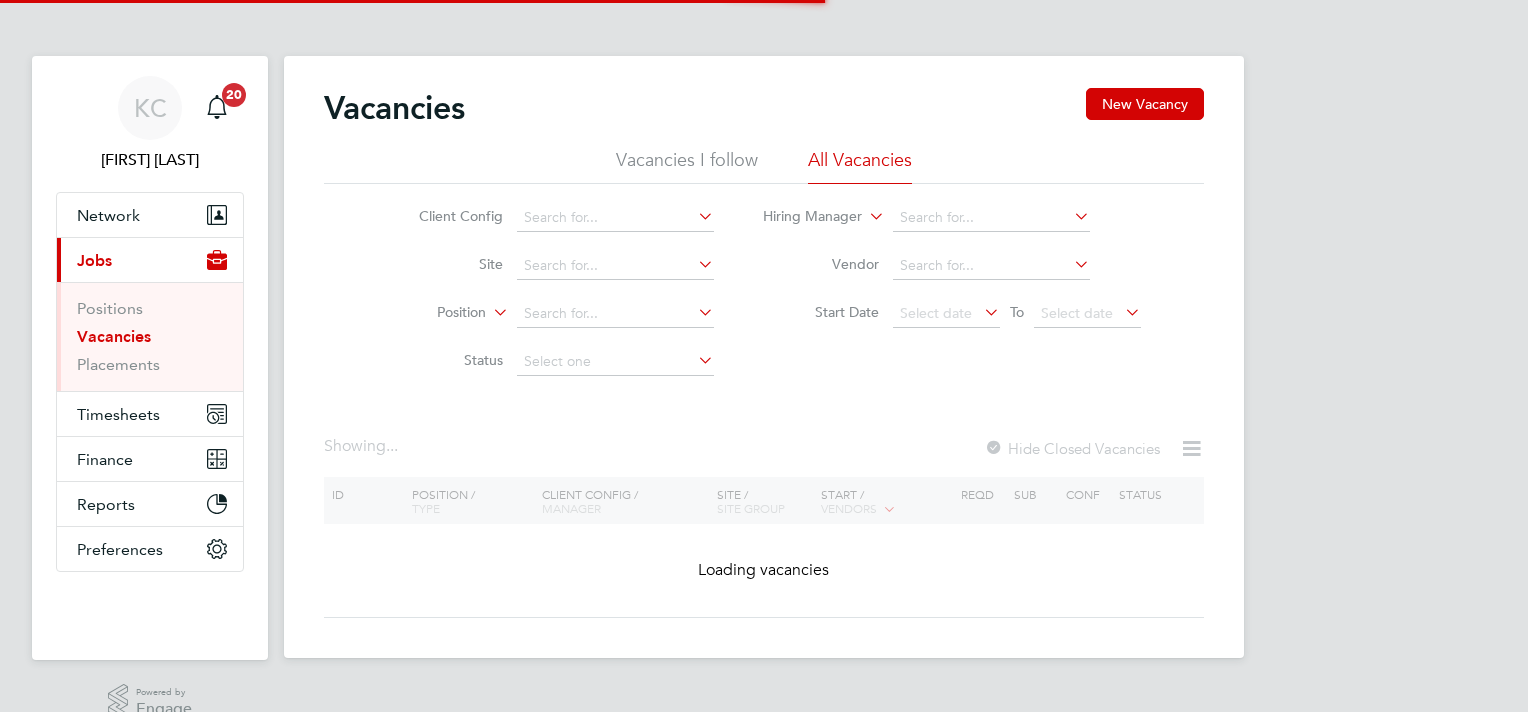 scroll, scrollTop: 0, scrollLeft: 0, axis: both 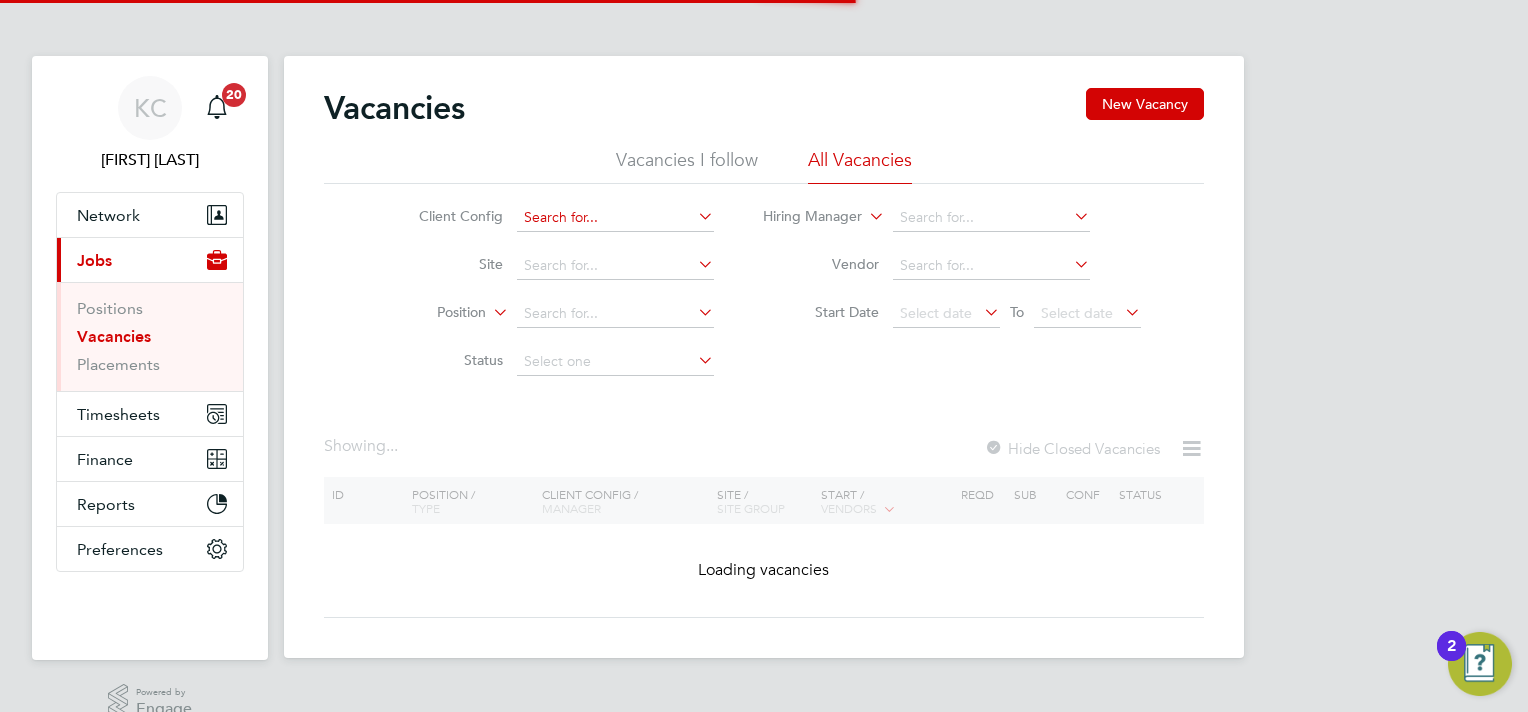 click 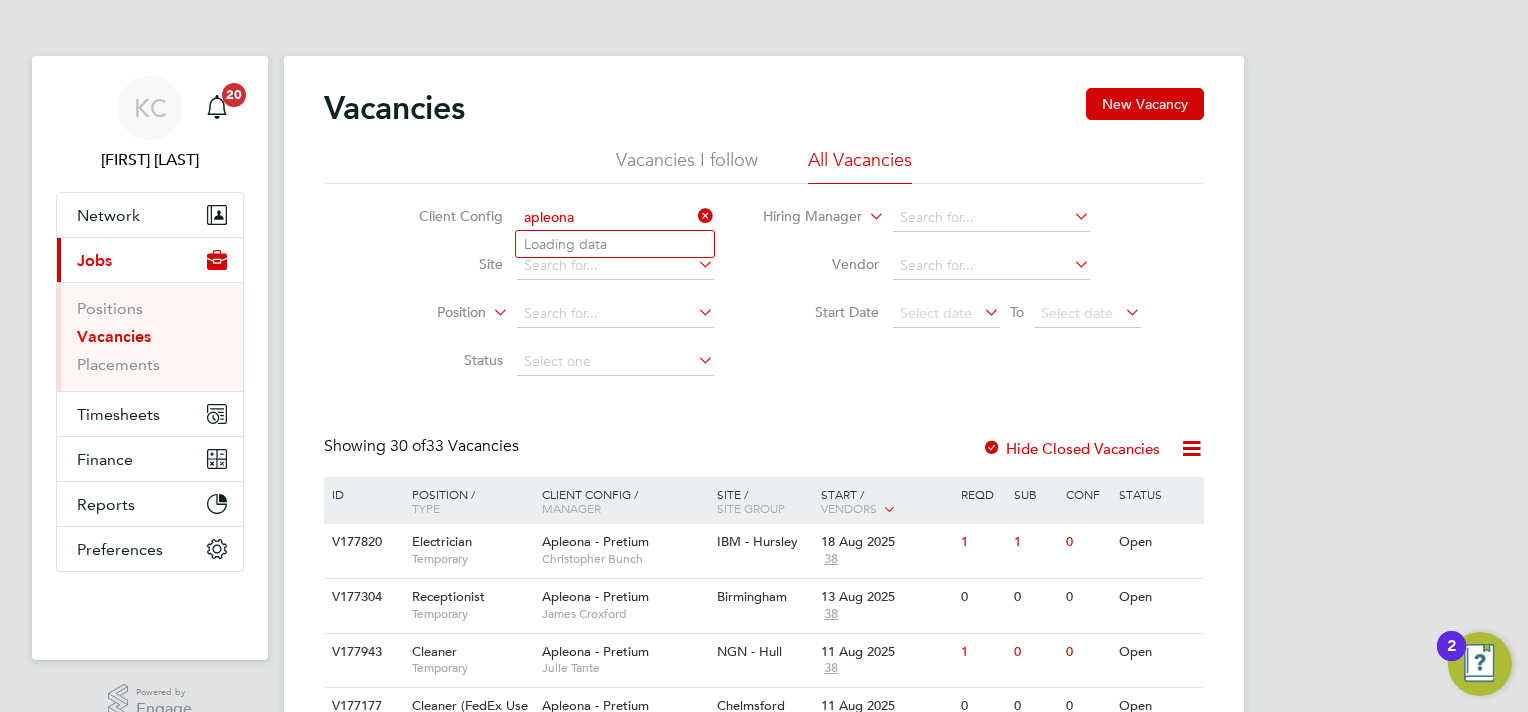 type on "6300004 - Costain Upstream" 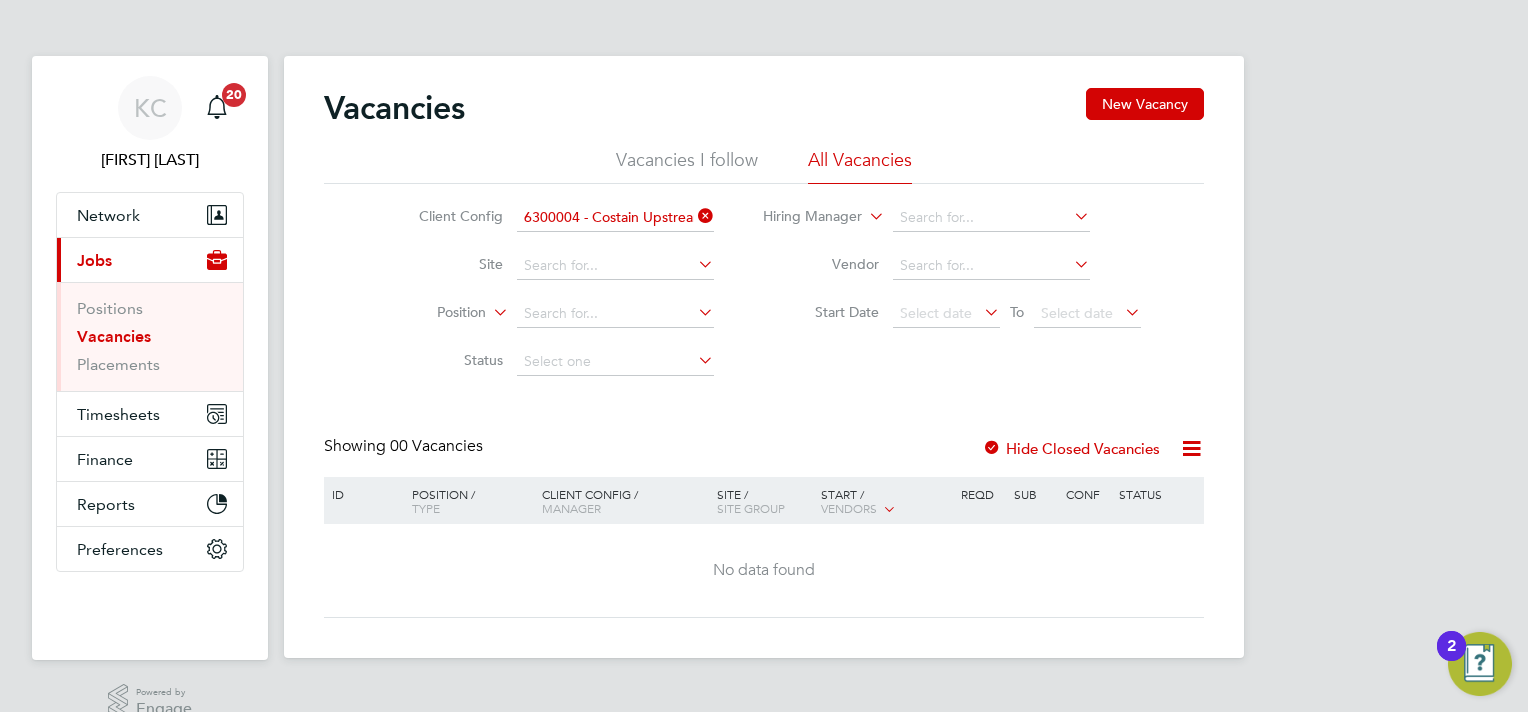 click 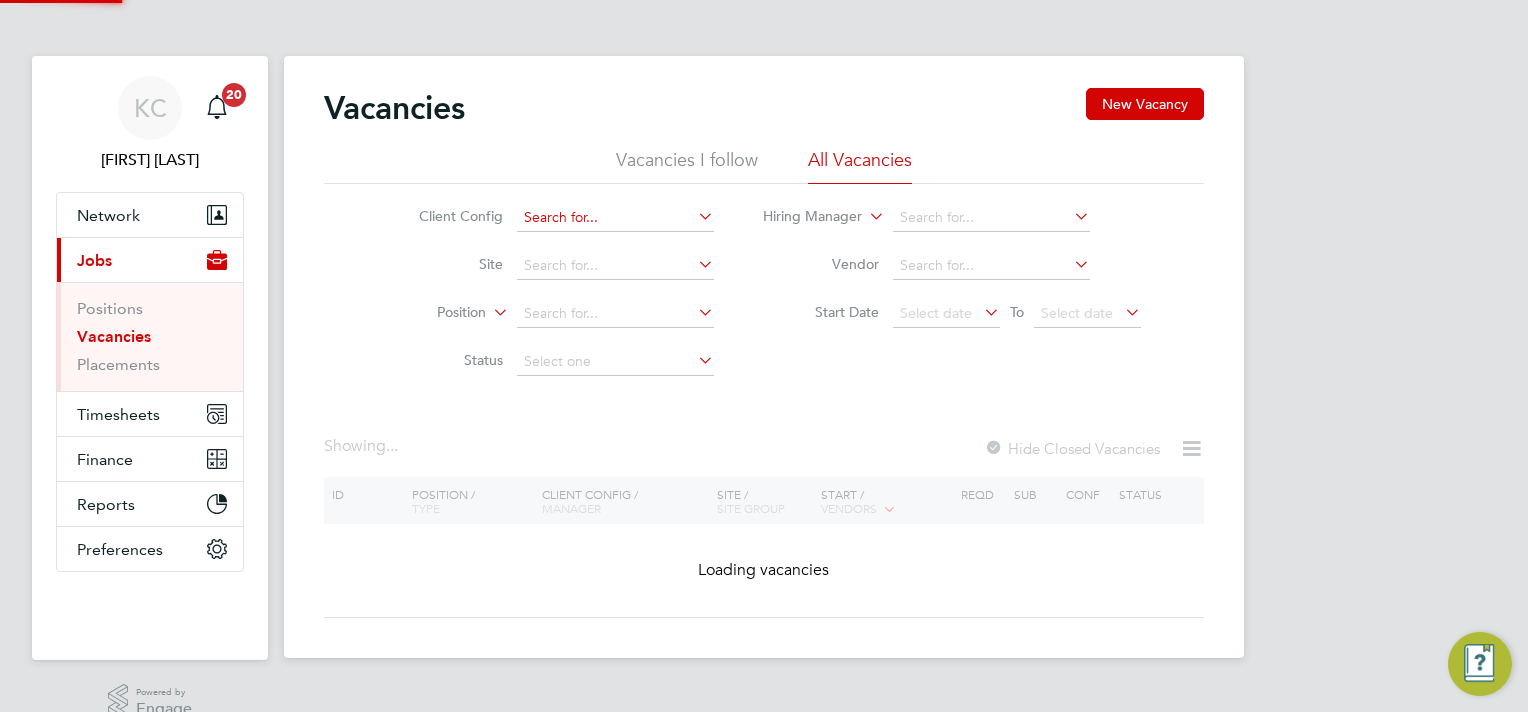 click 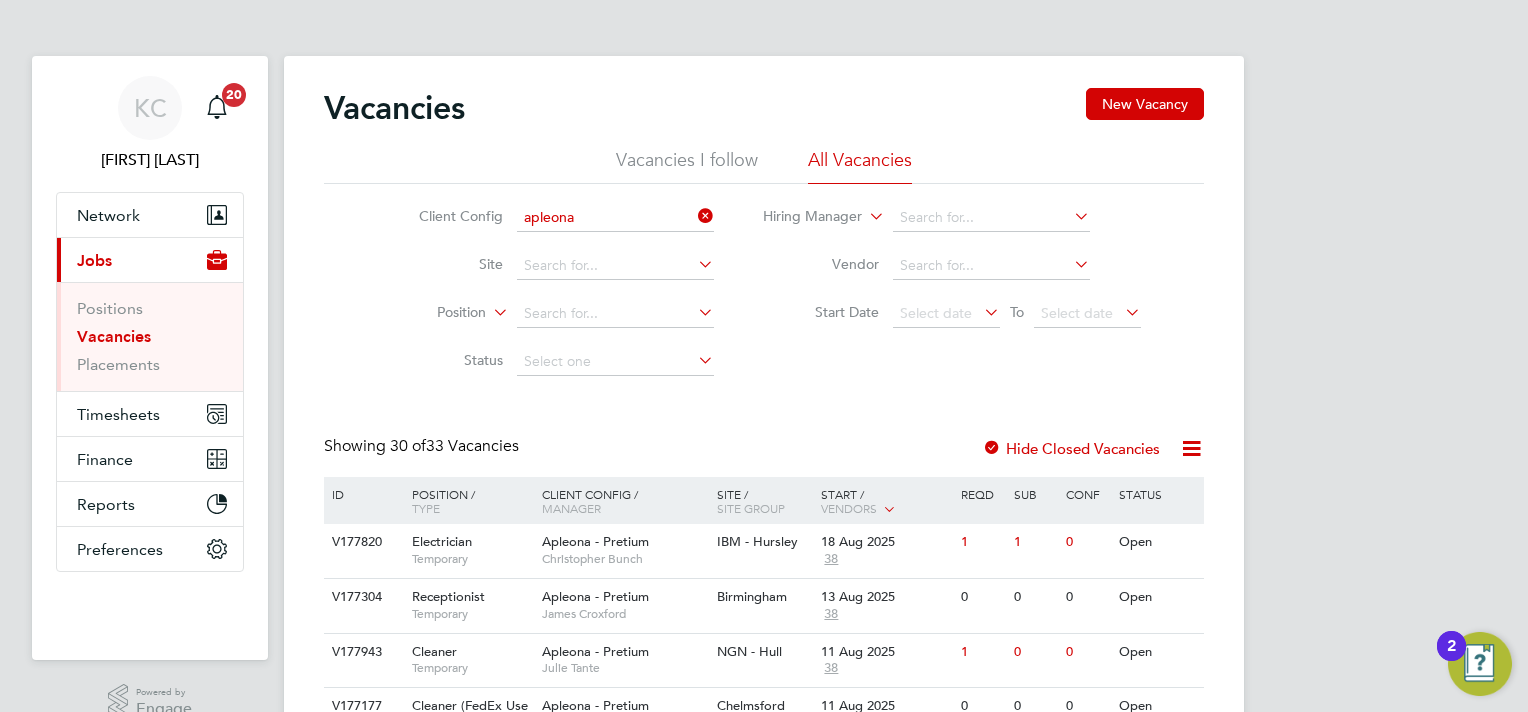click on "Apleona  - Pretium" 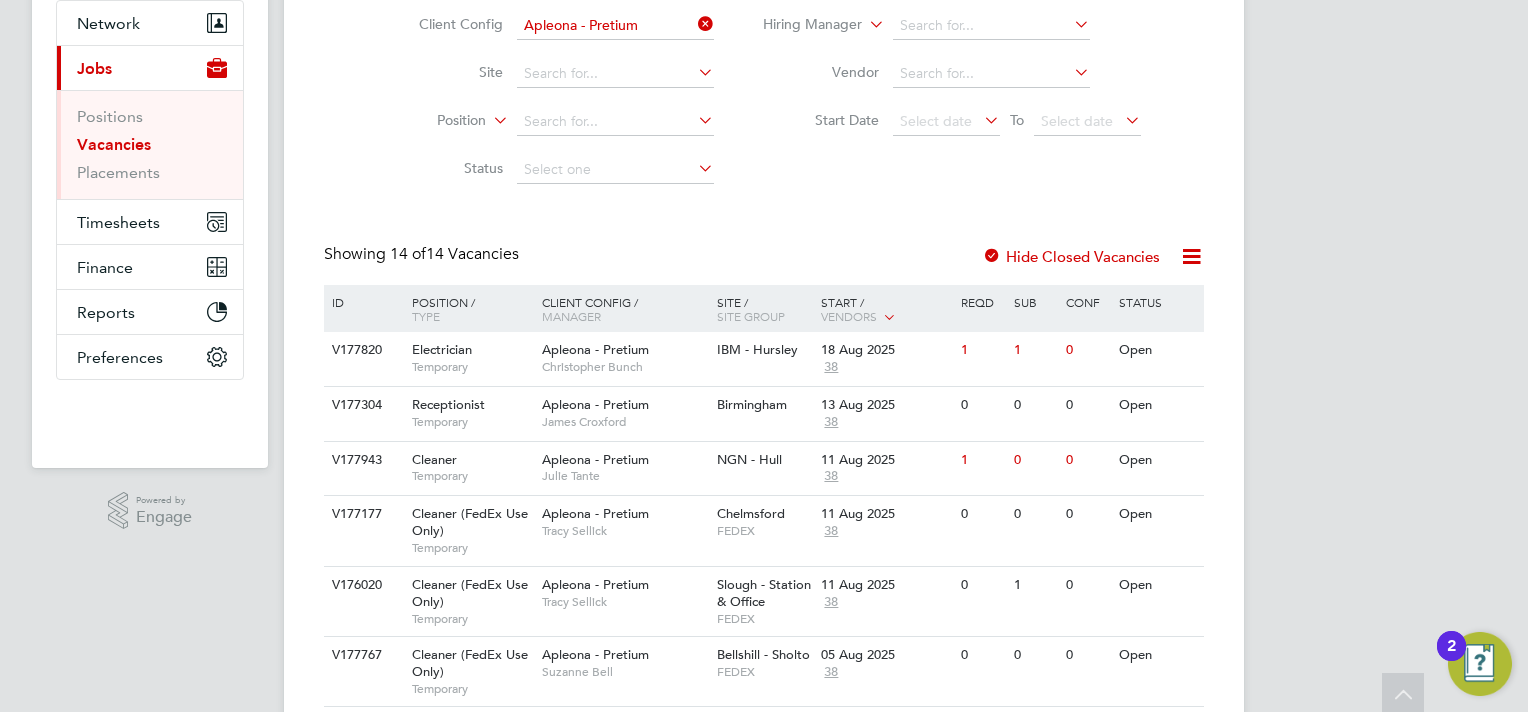 scroll, scrollTop: 200, scrollLeft: 0, axis: vertical 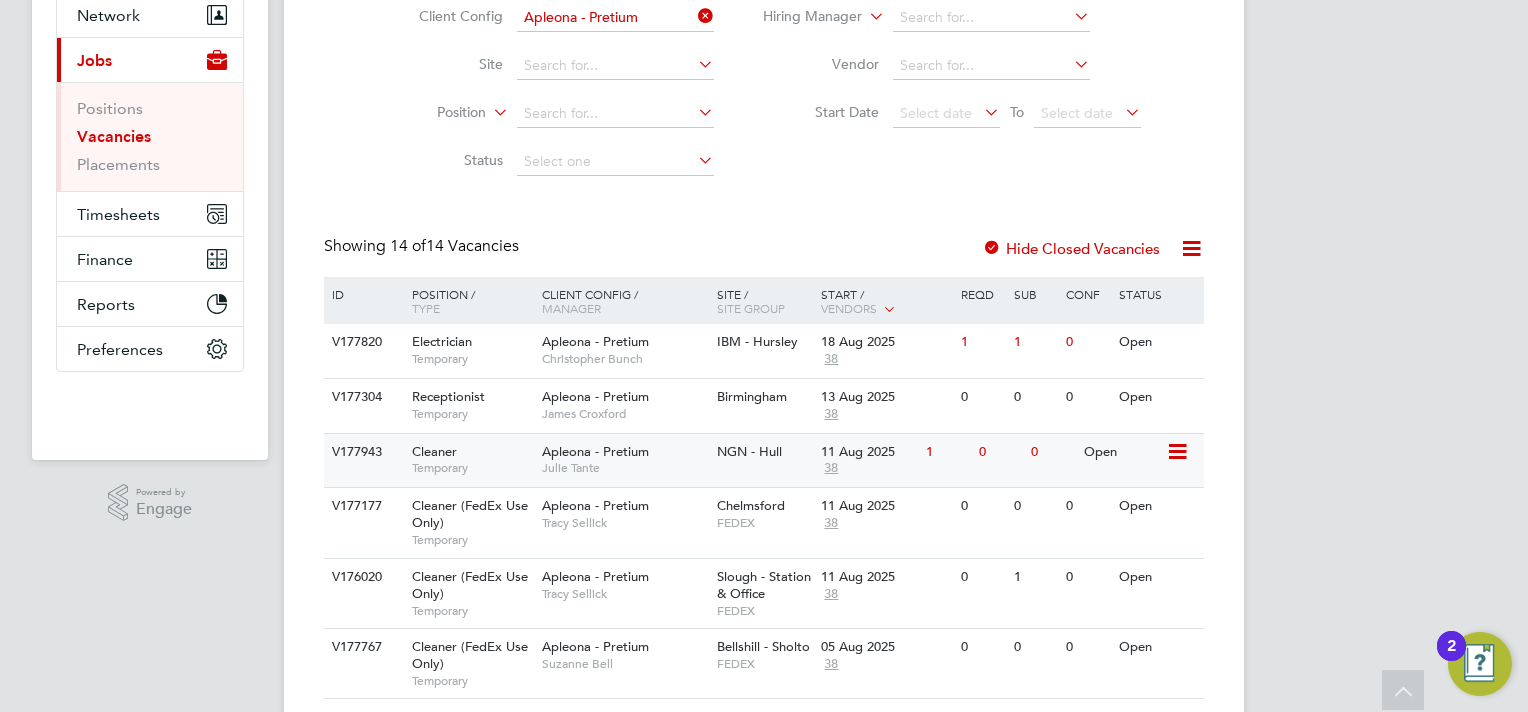 click on "11 Aug 2025" 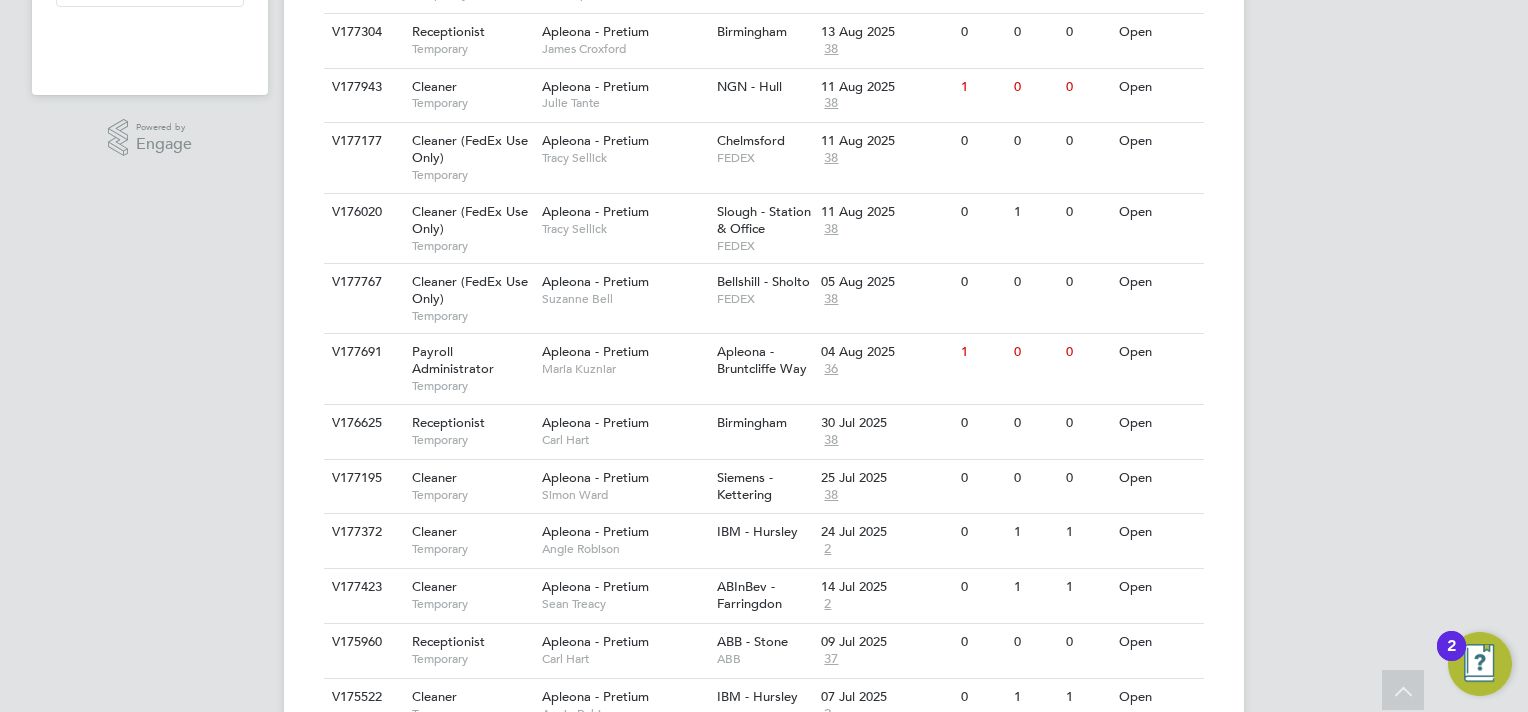 scroll, scrollTop: 600, scrollLeft: 0, axis: vertical 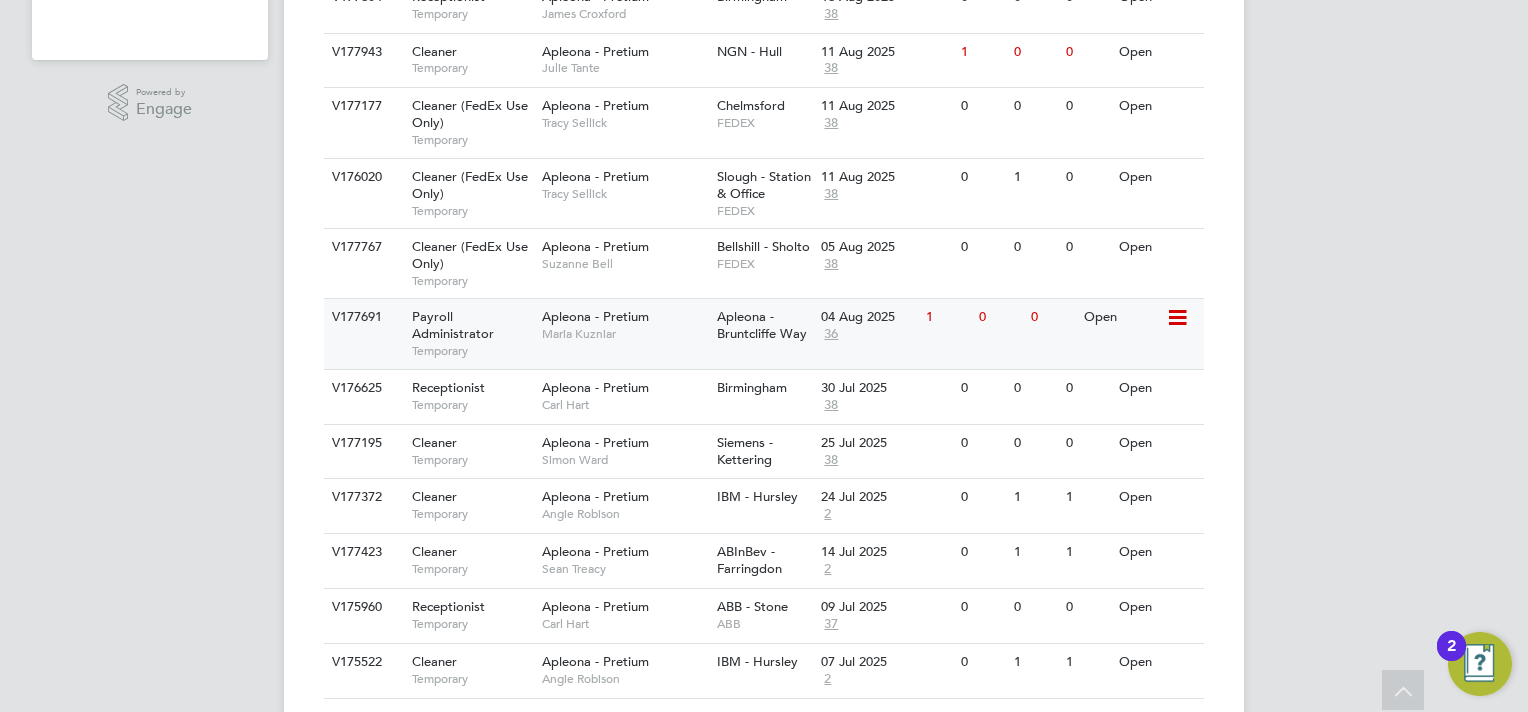 click on "04 Aug 2025" 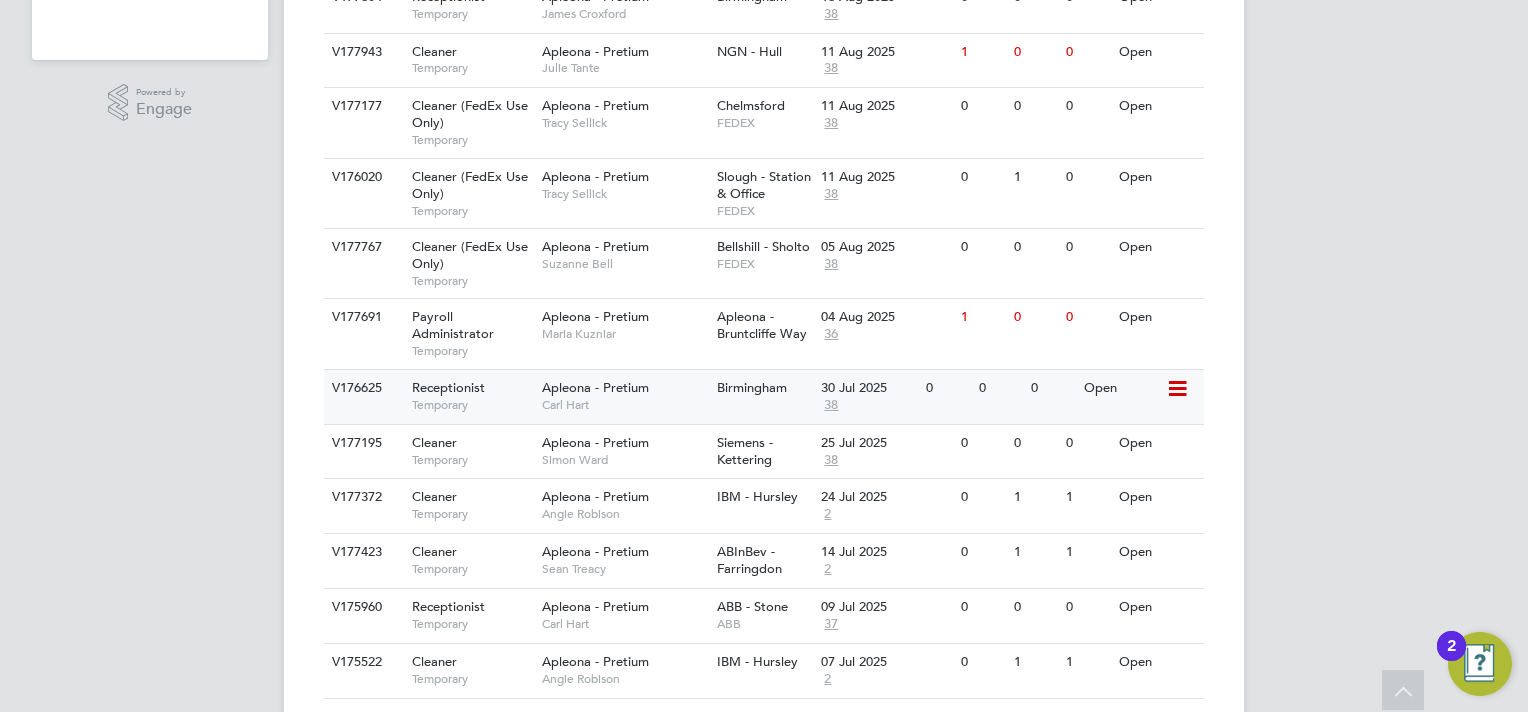click on "30 Jul 2025" 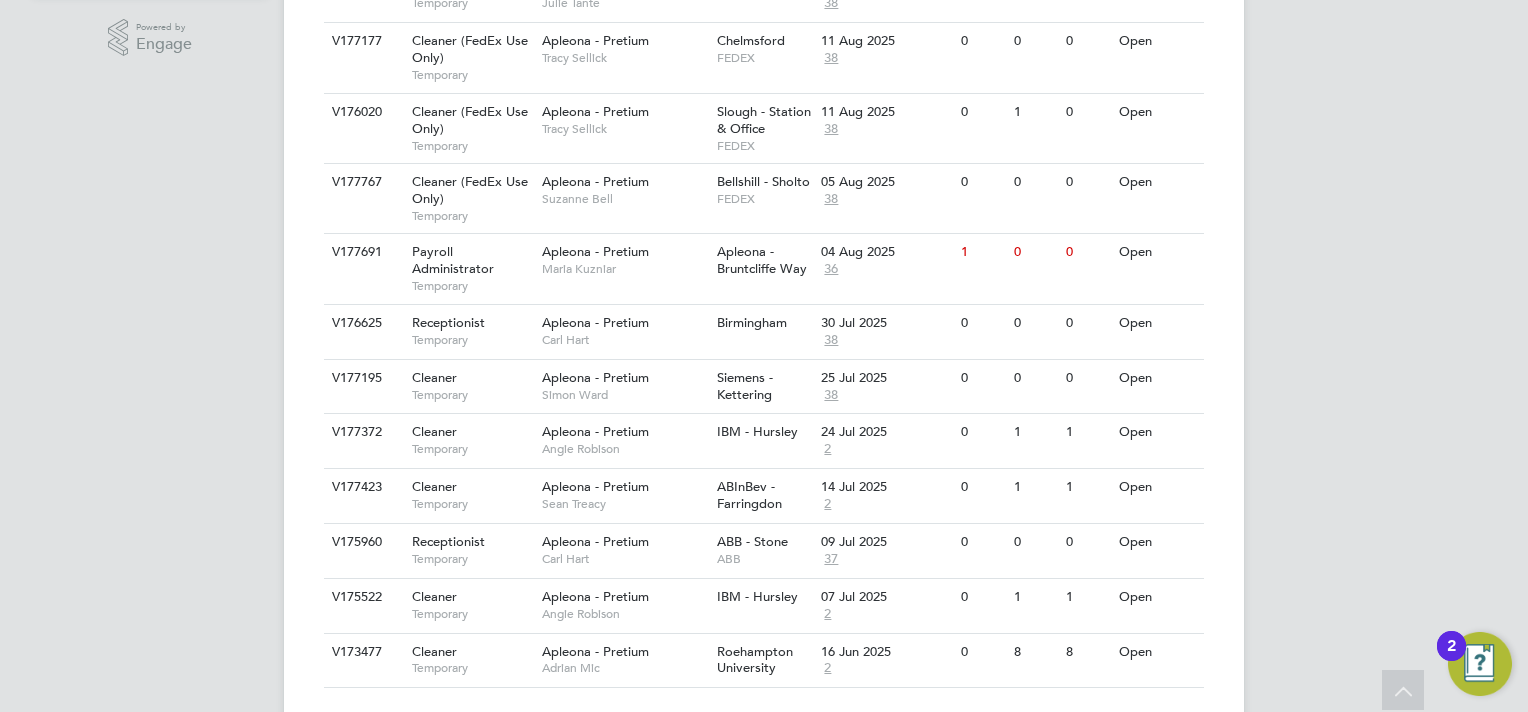 scroll, scrollTop: 700, scrollLeft: 0, axis: vertical 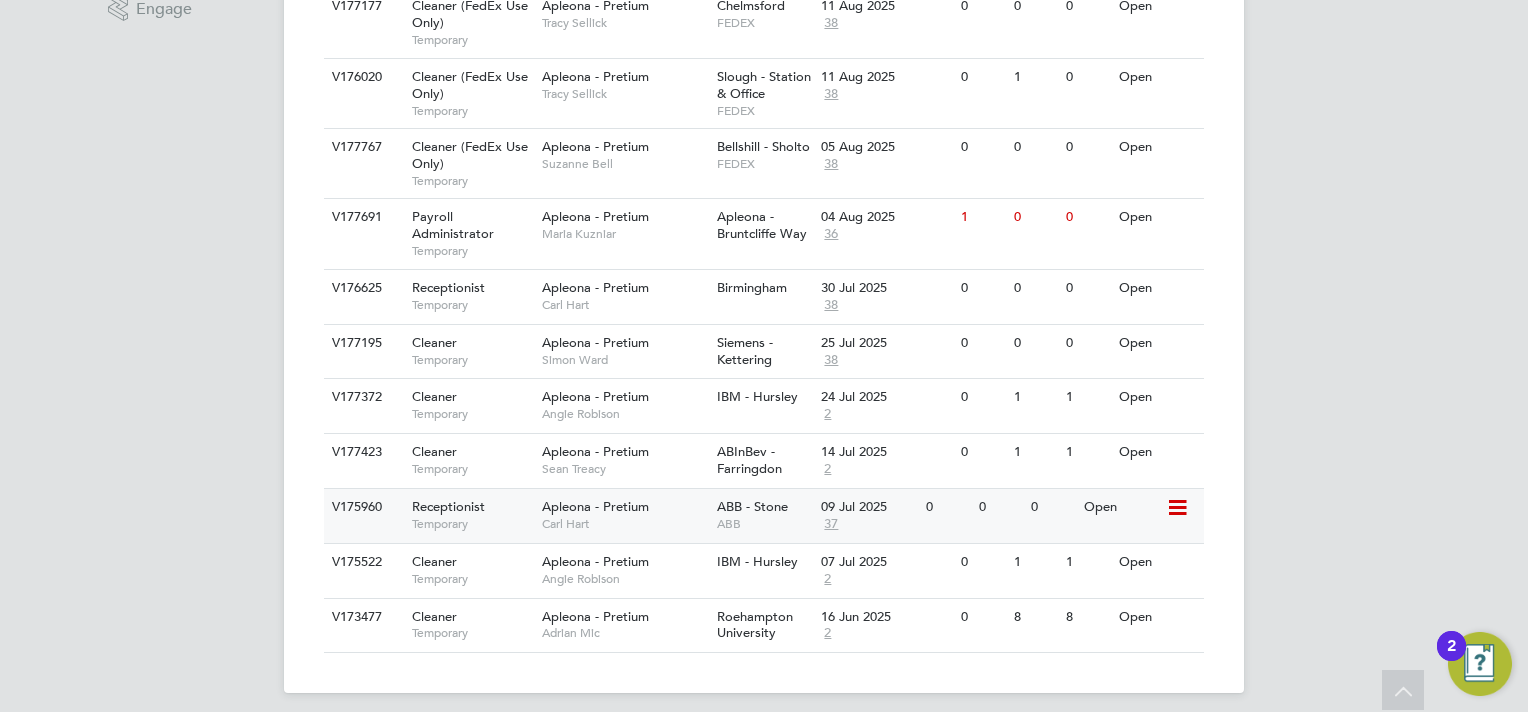 click on "09 Jul 2025" 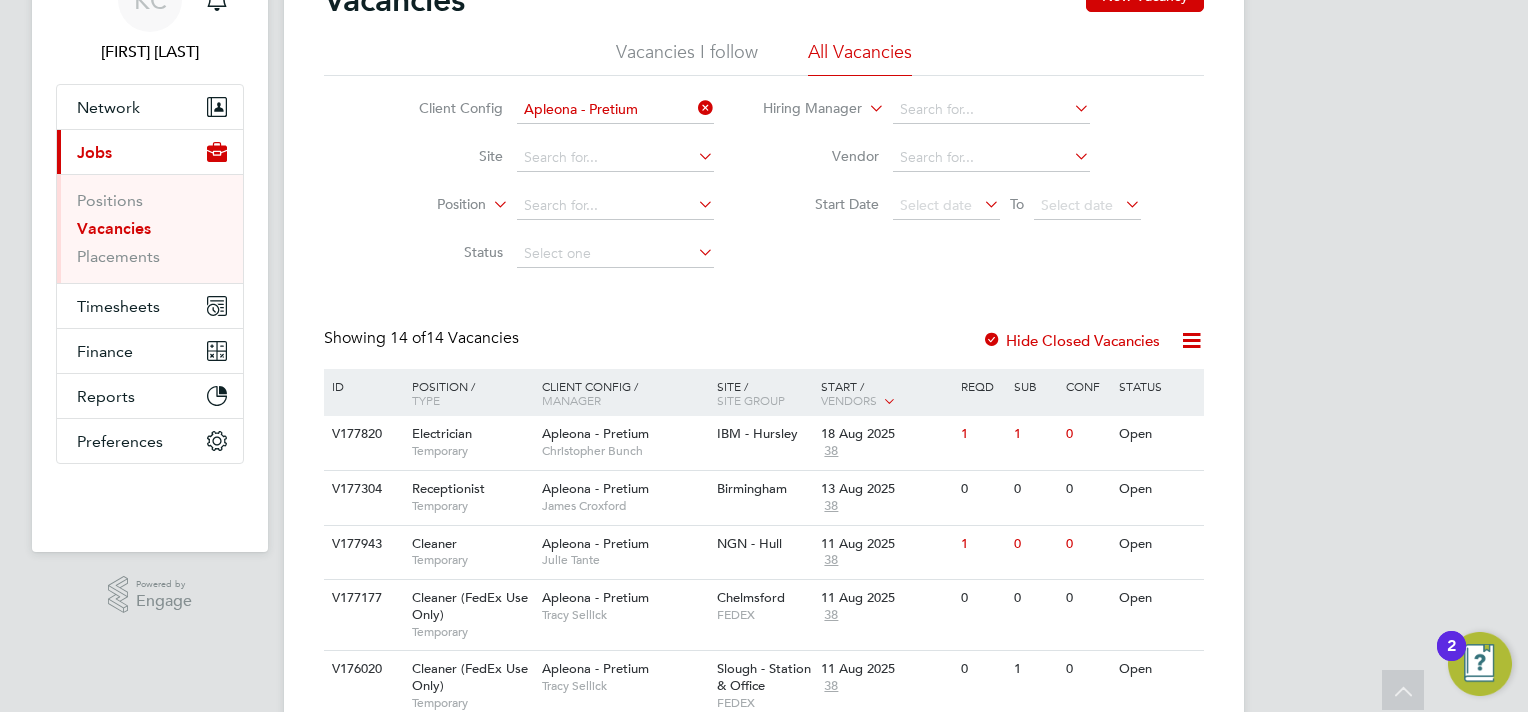 scroll, scrollTop: 0, scrollLeft: 0, axis: both 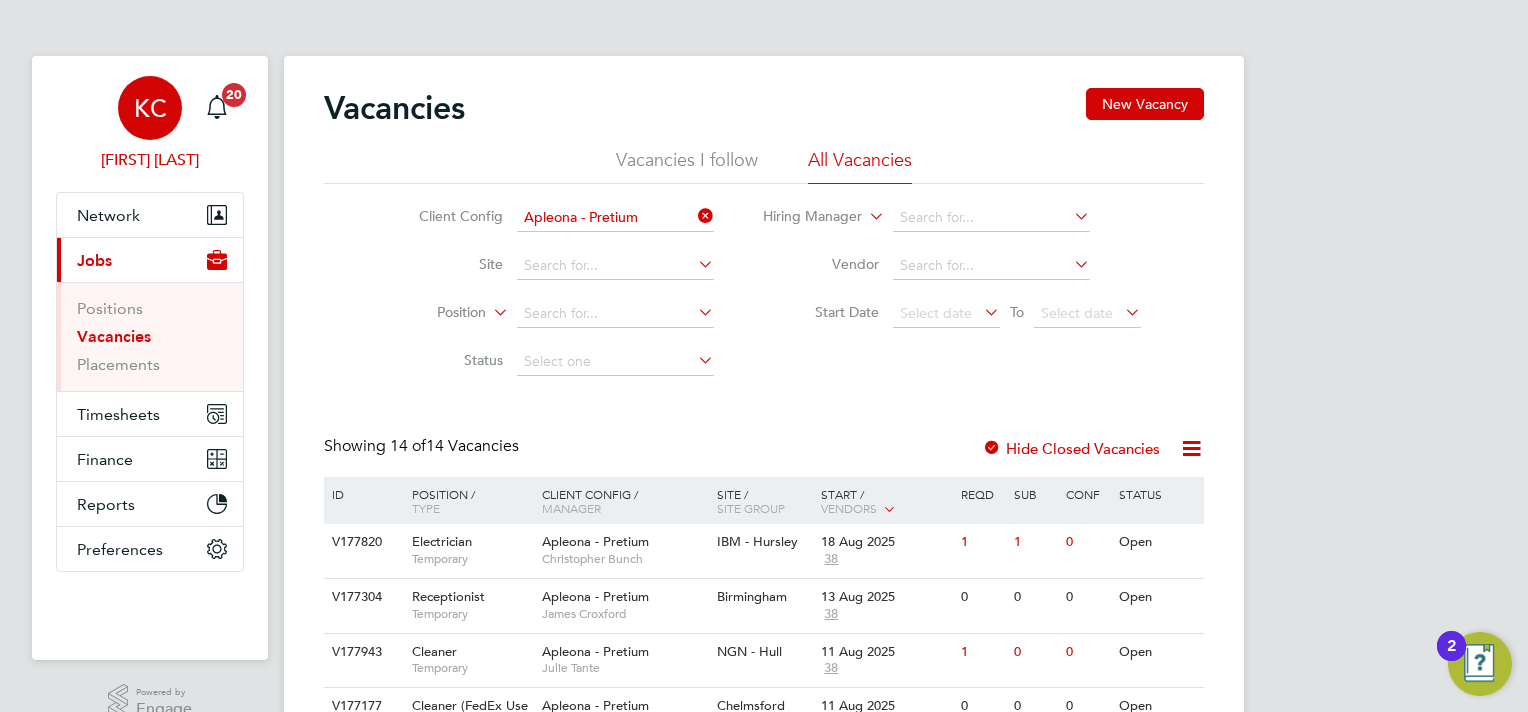 click on "KC" at bounding box center (150, 108) 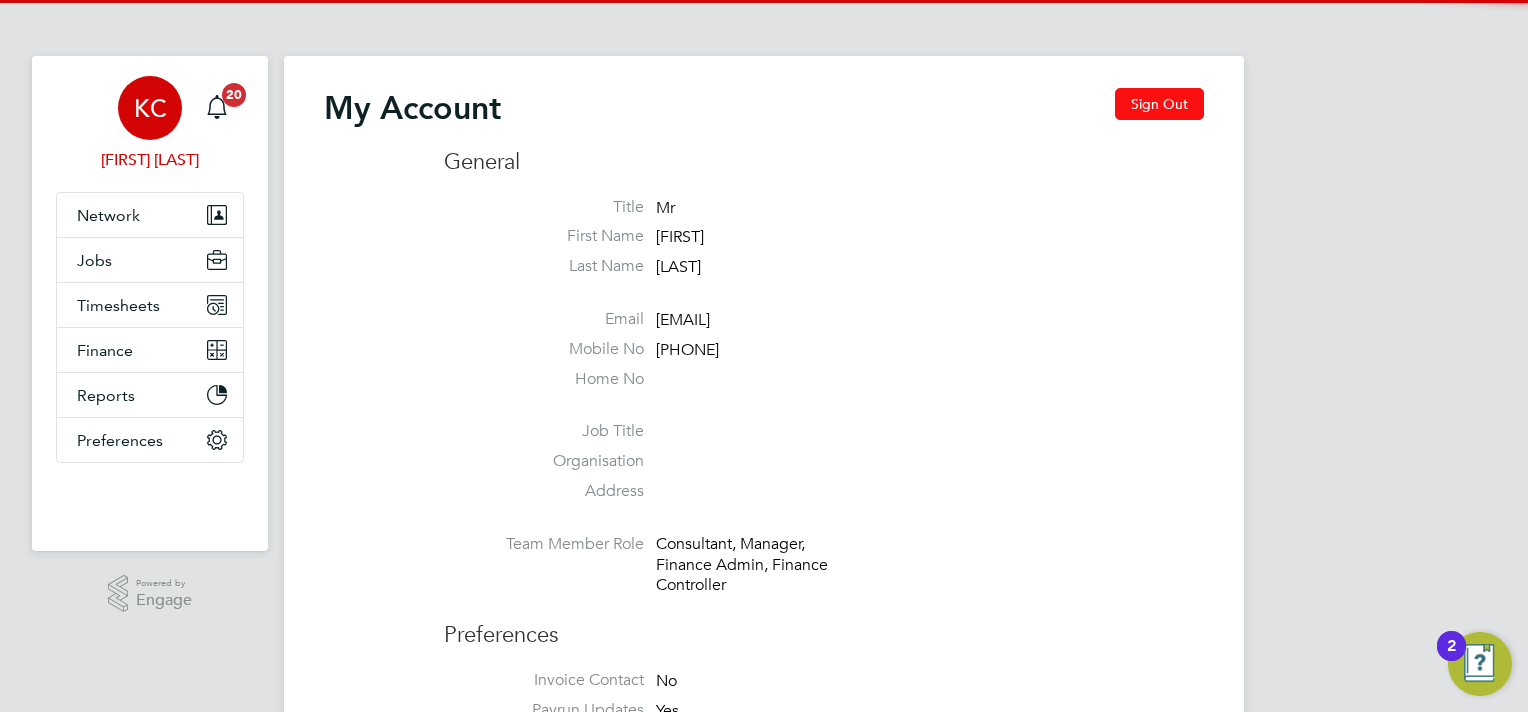 click on "Sign Out" at bounding box center (1159, 104) 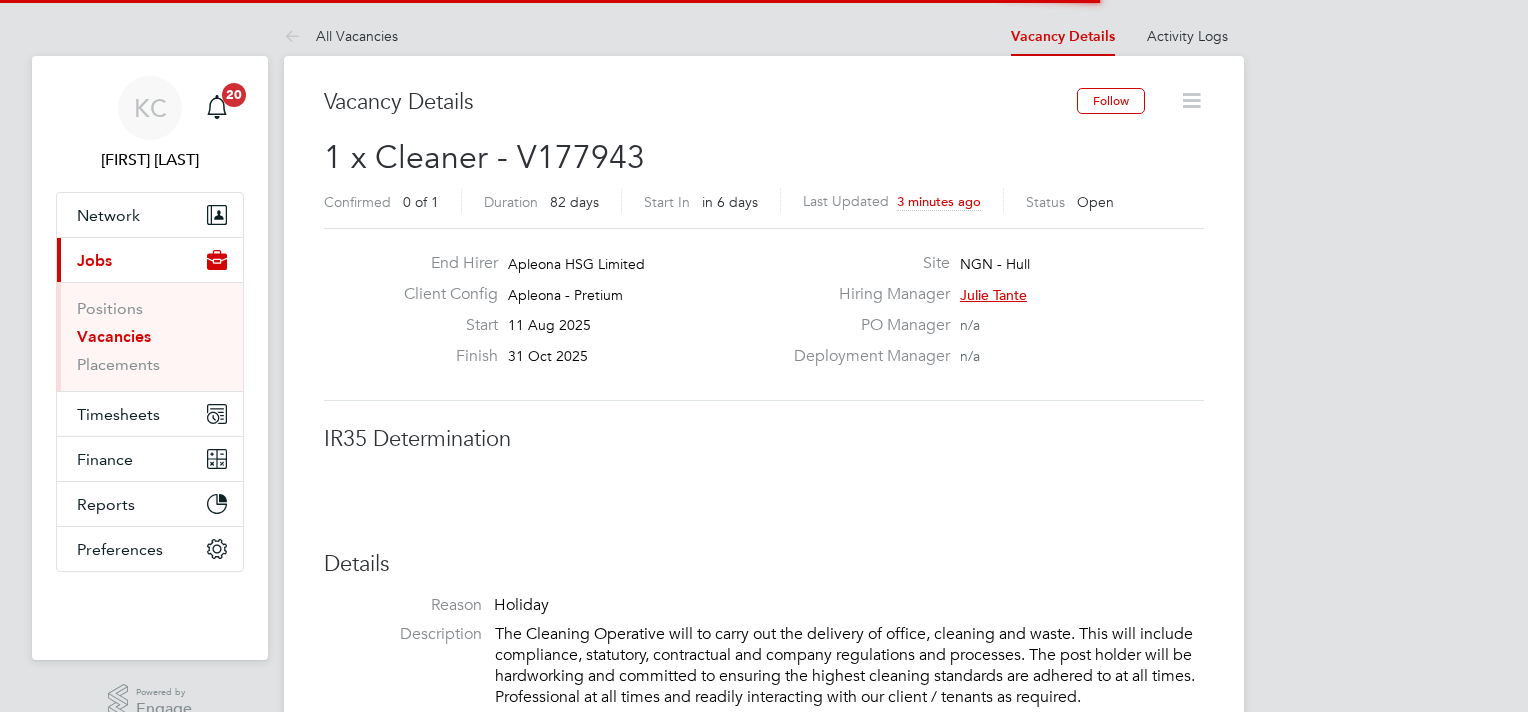 scroll, scrollTop: 0, scrollLeft: 0, axis: both 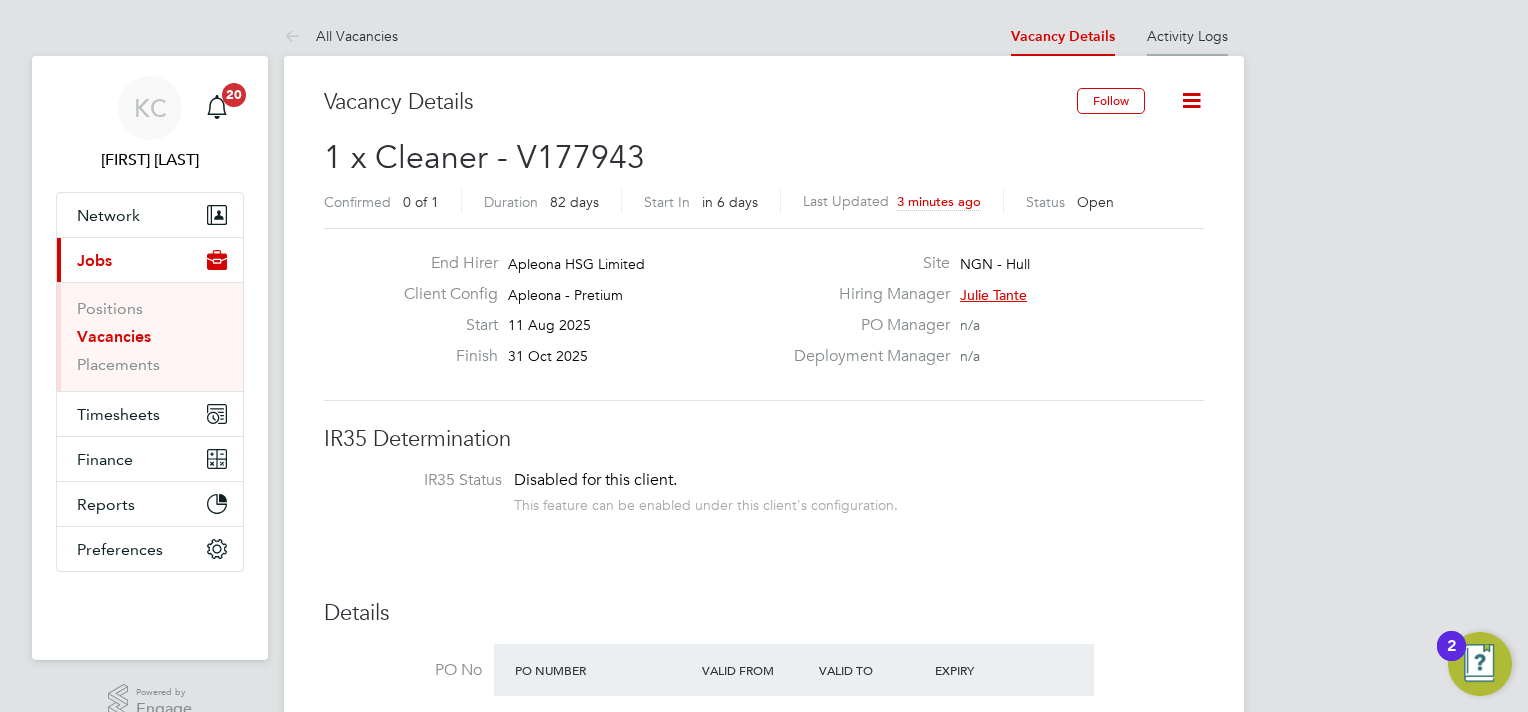 click on "Activity Logs" at bounding box center (1187, 36) 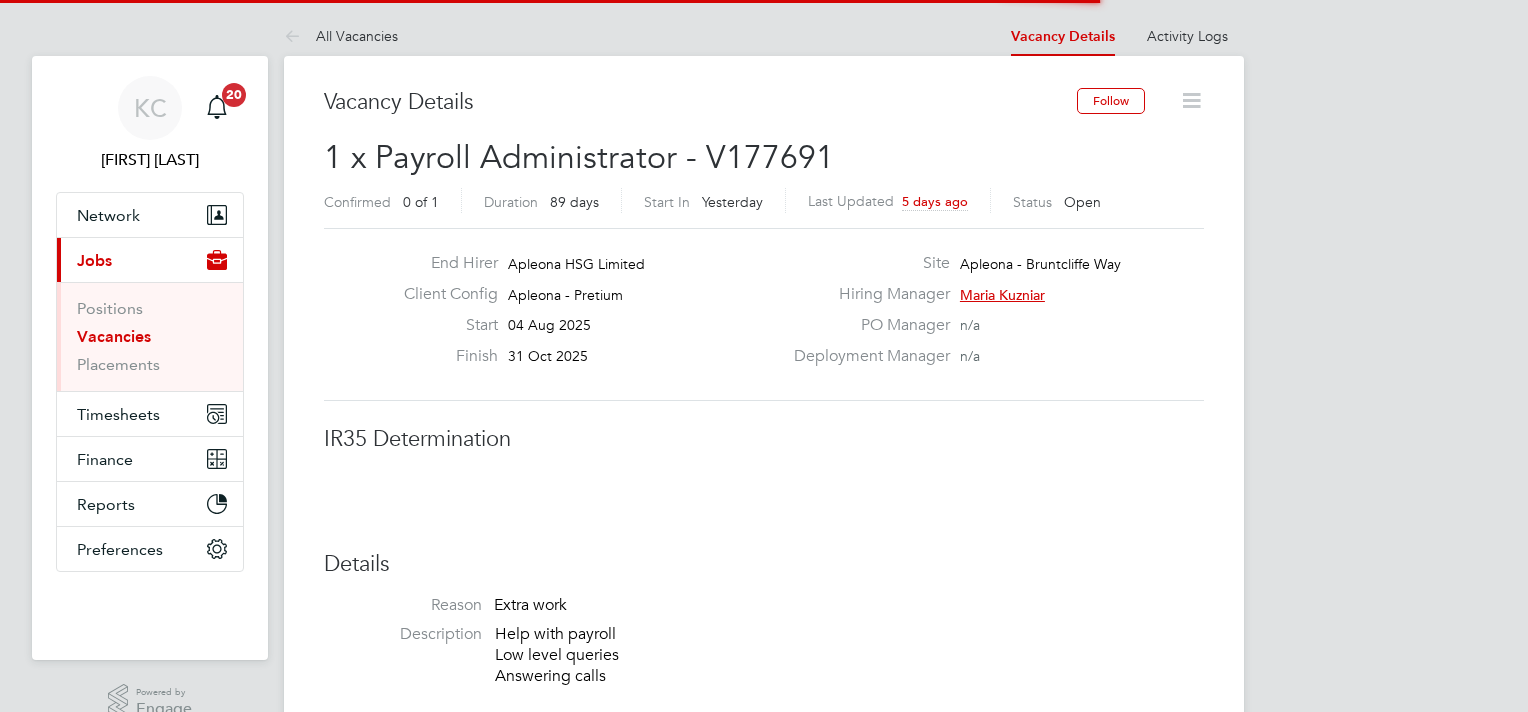 scroll, scrollTop: 0, scrollLeft: 0, axis: both 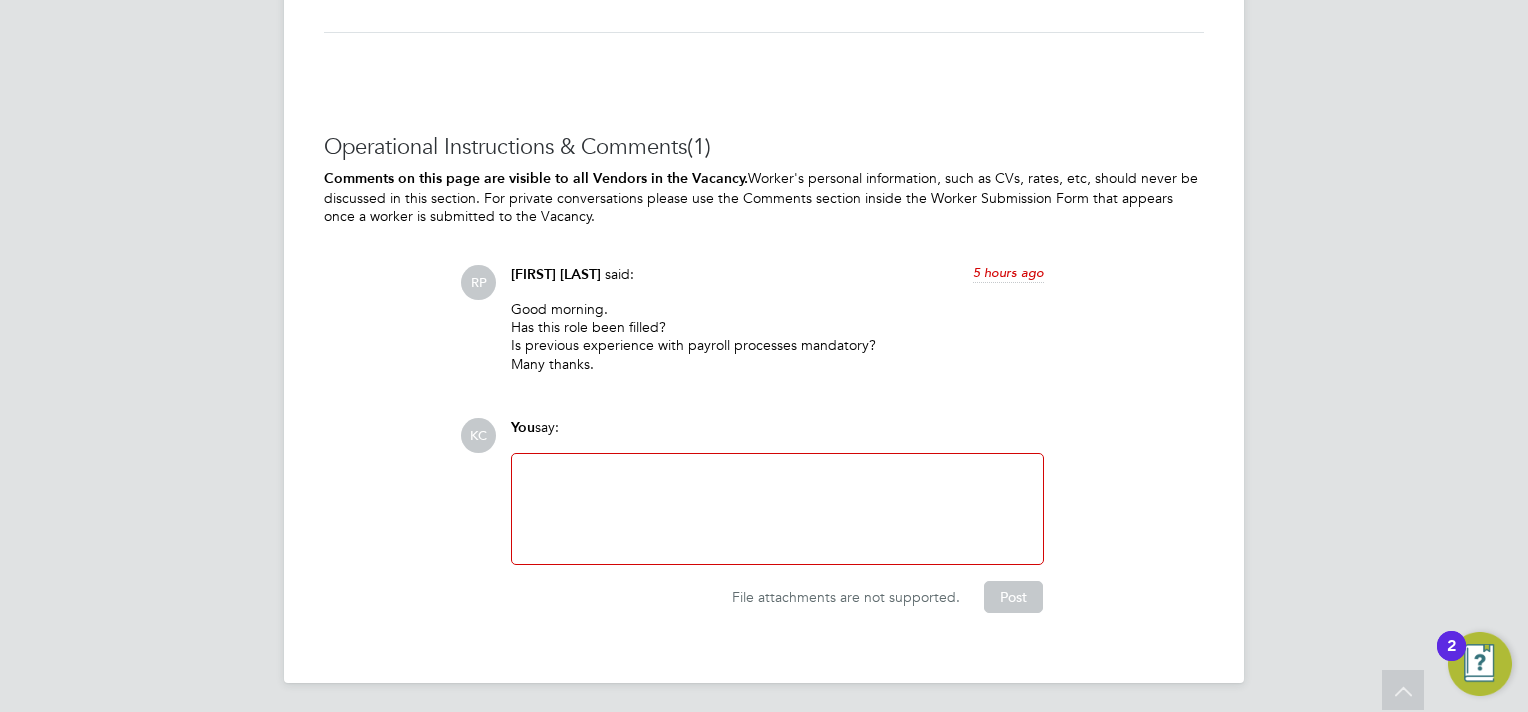 click 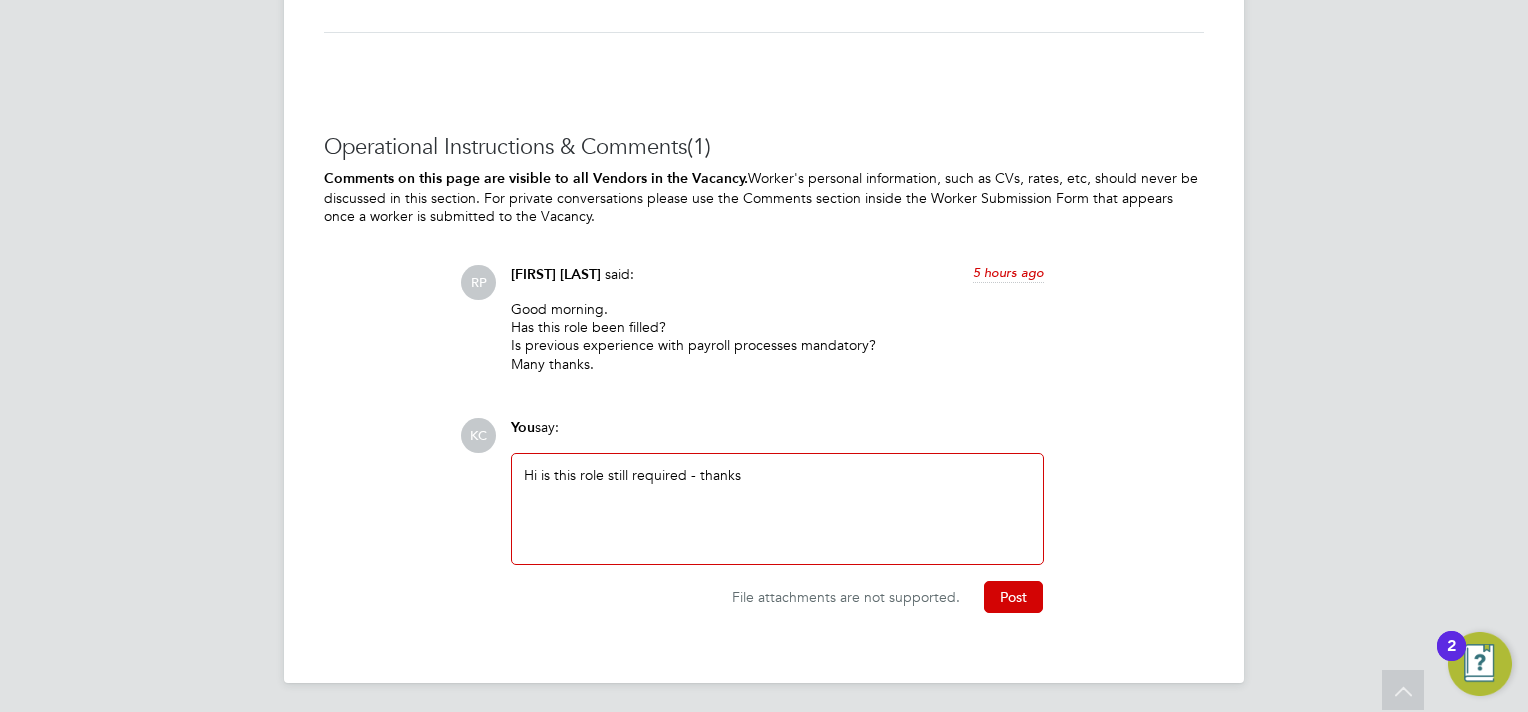 copy on "Hi is this role still required - thanks" 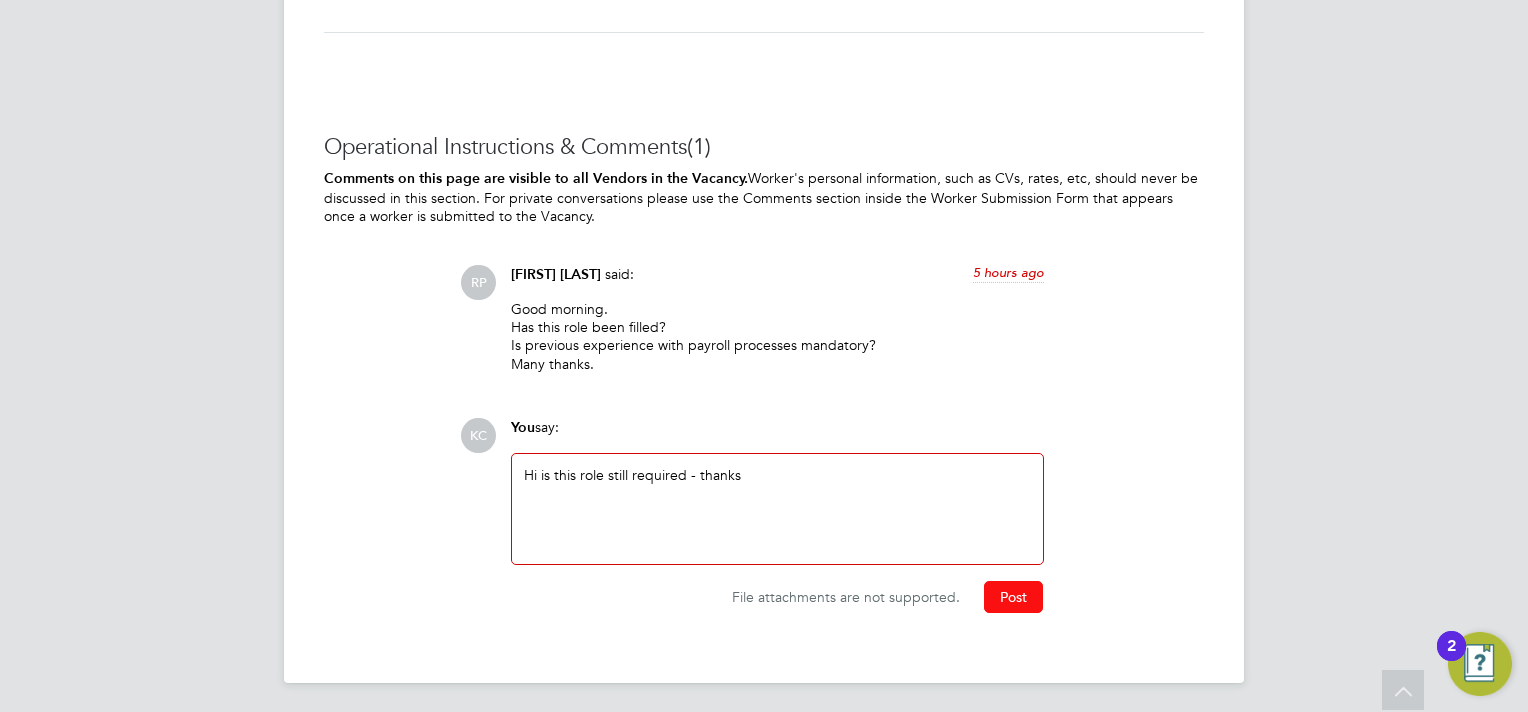 click on "Post" 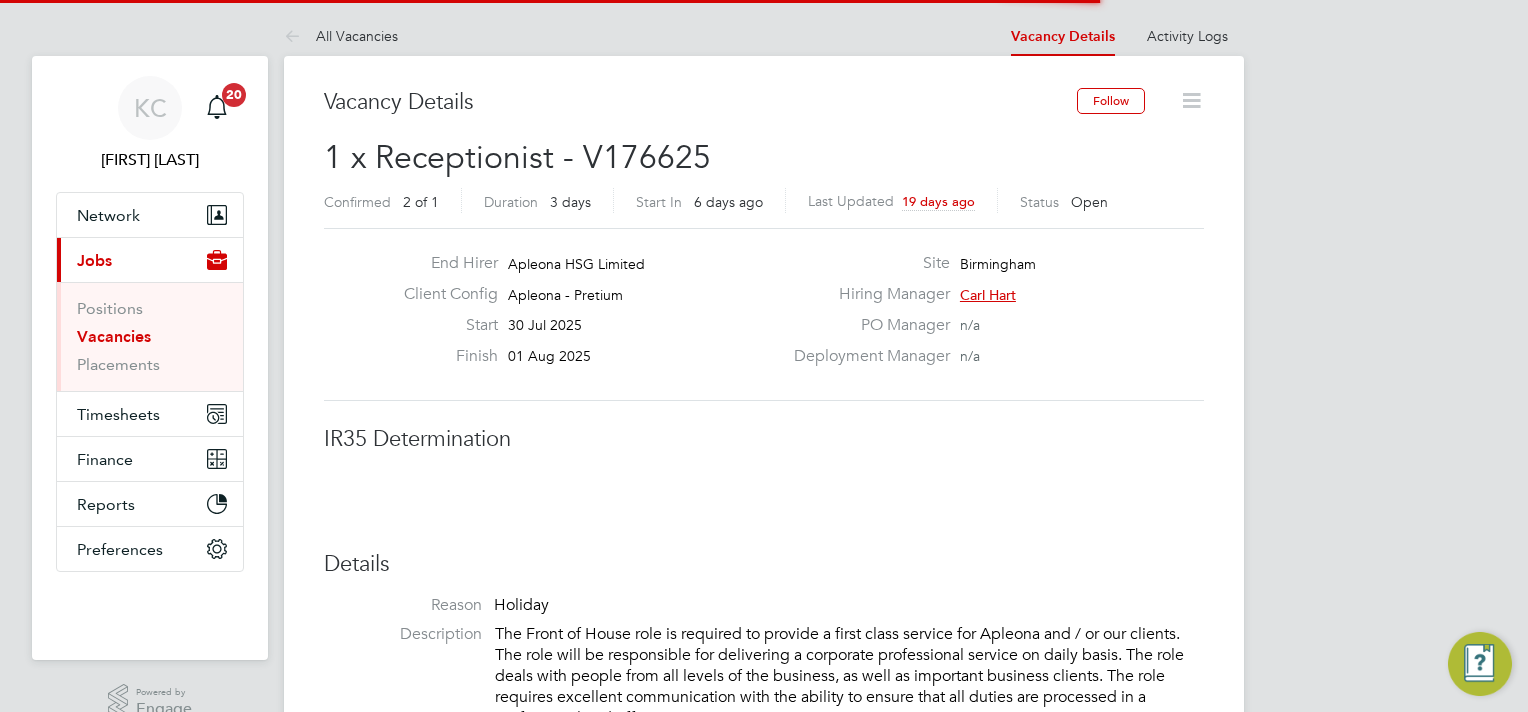scroll, scrollTop: 0, scrollLeft: 0, axis: both 